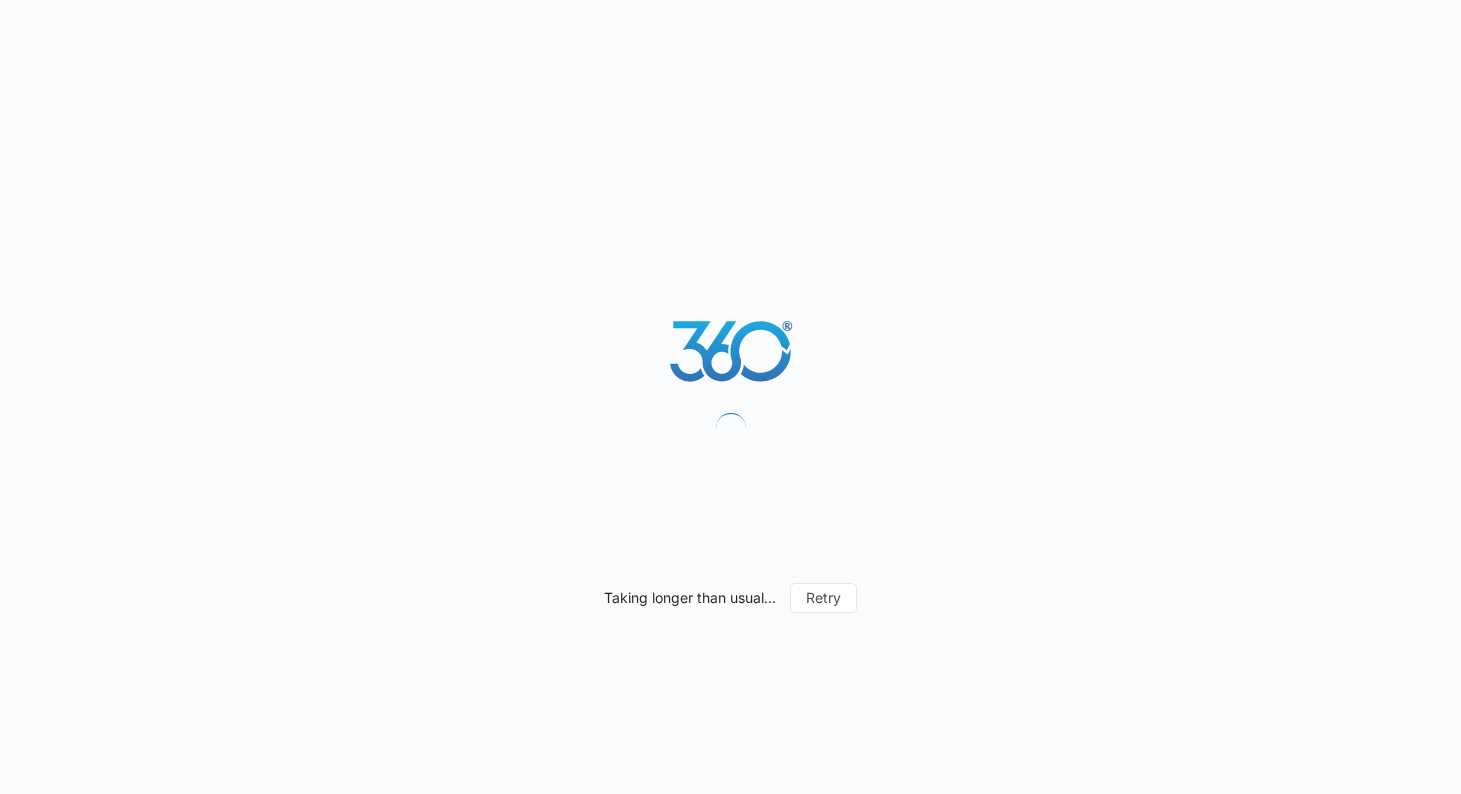 scroll, scrollTop: 0, scrollLeft: 0, axis: both 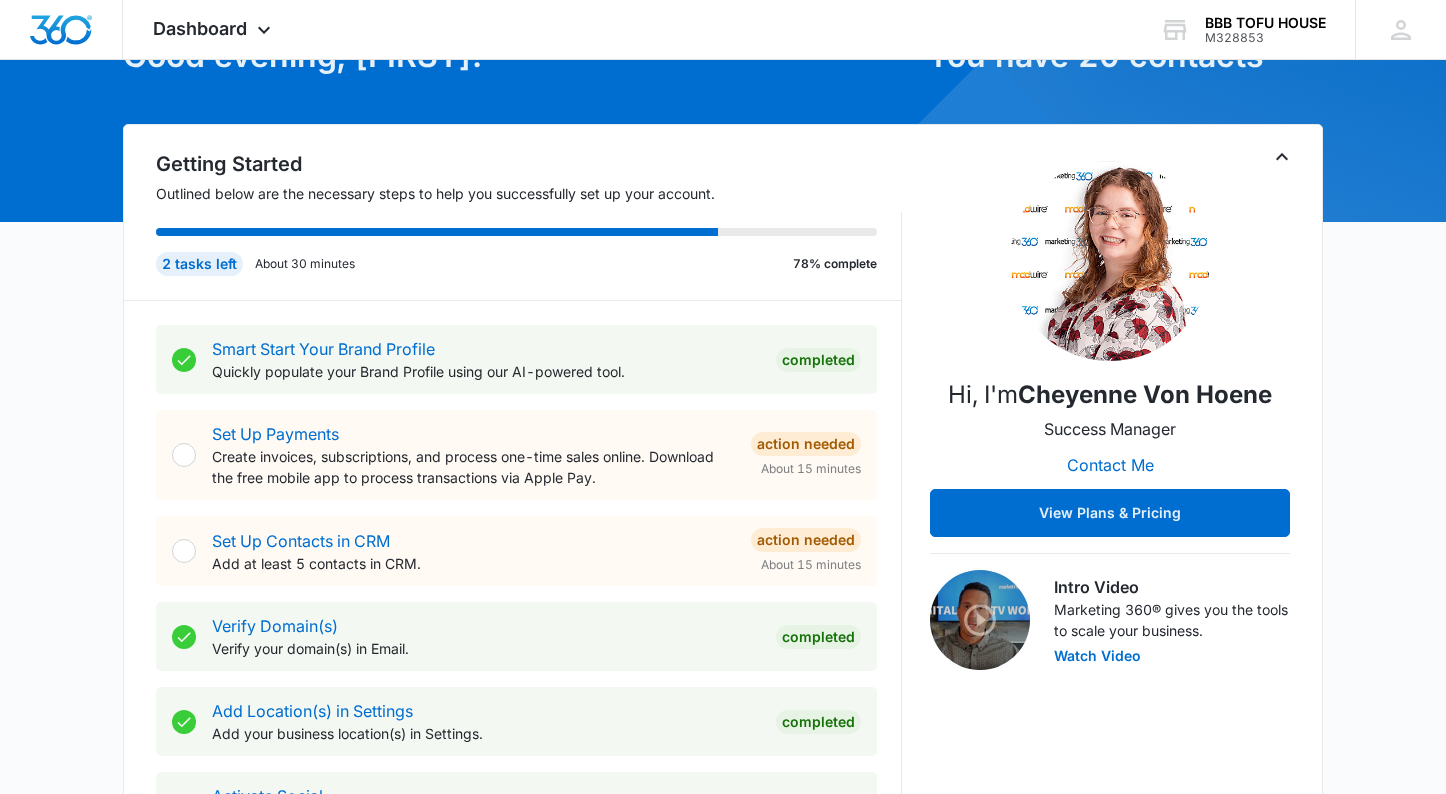 drag, startPoint x: 1097, startPoint y: 515, endPoint x: 62, endPoint y: 448, distance: 1037.1664 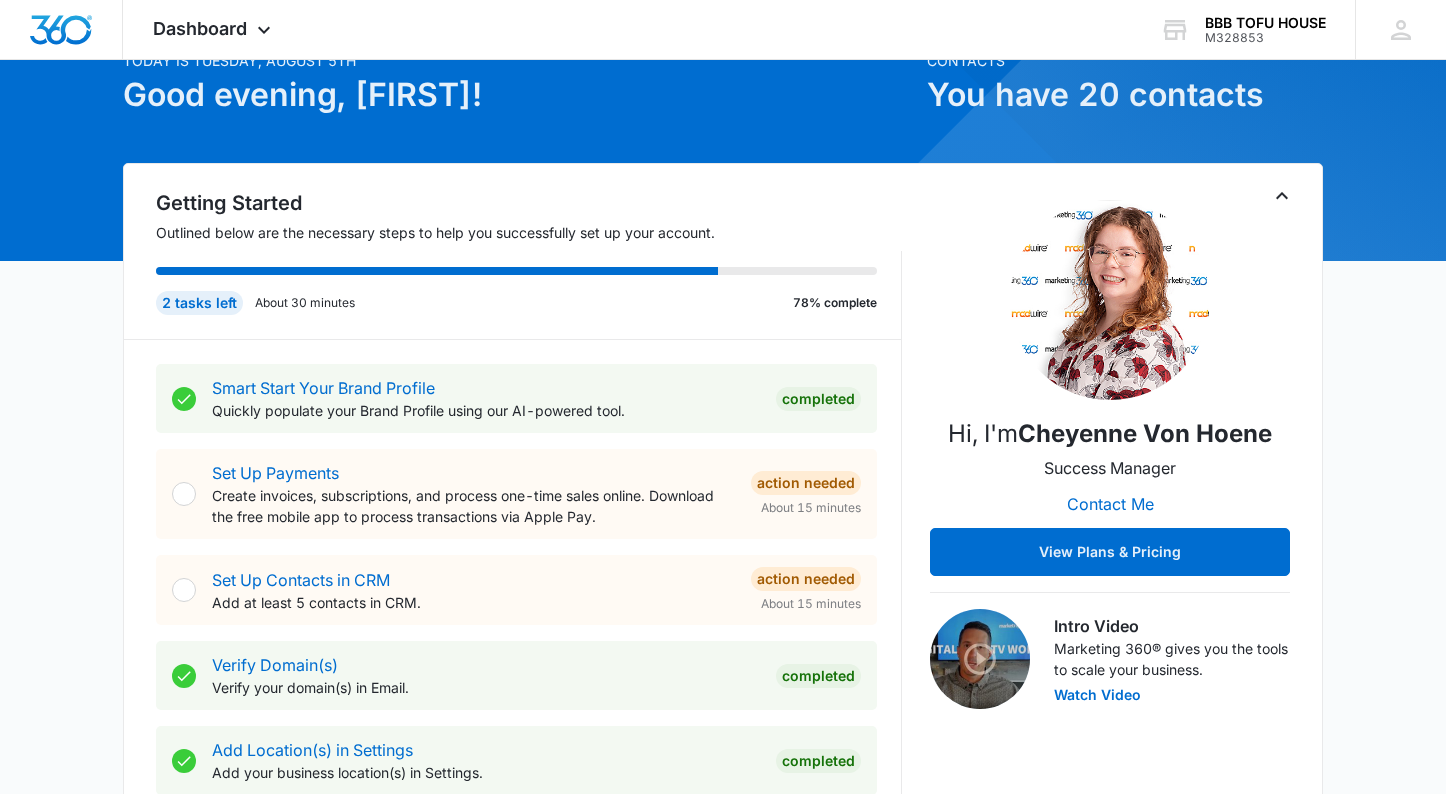 scroll, scrollTop: 0, scrollLeft: 0, axis: both 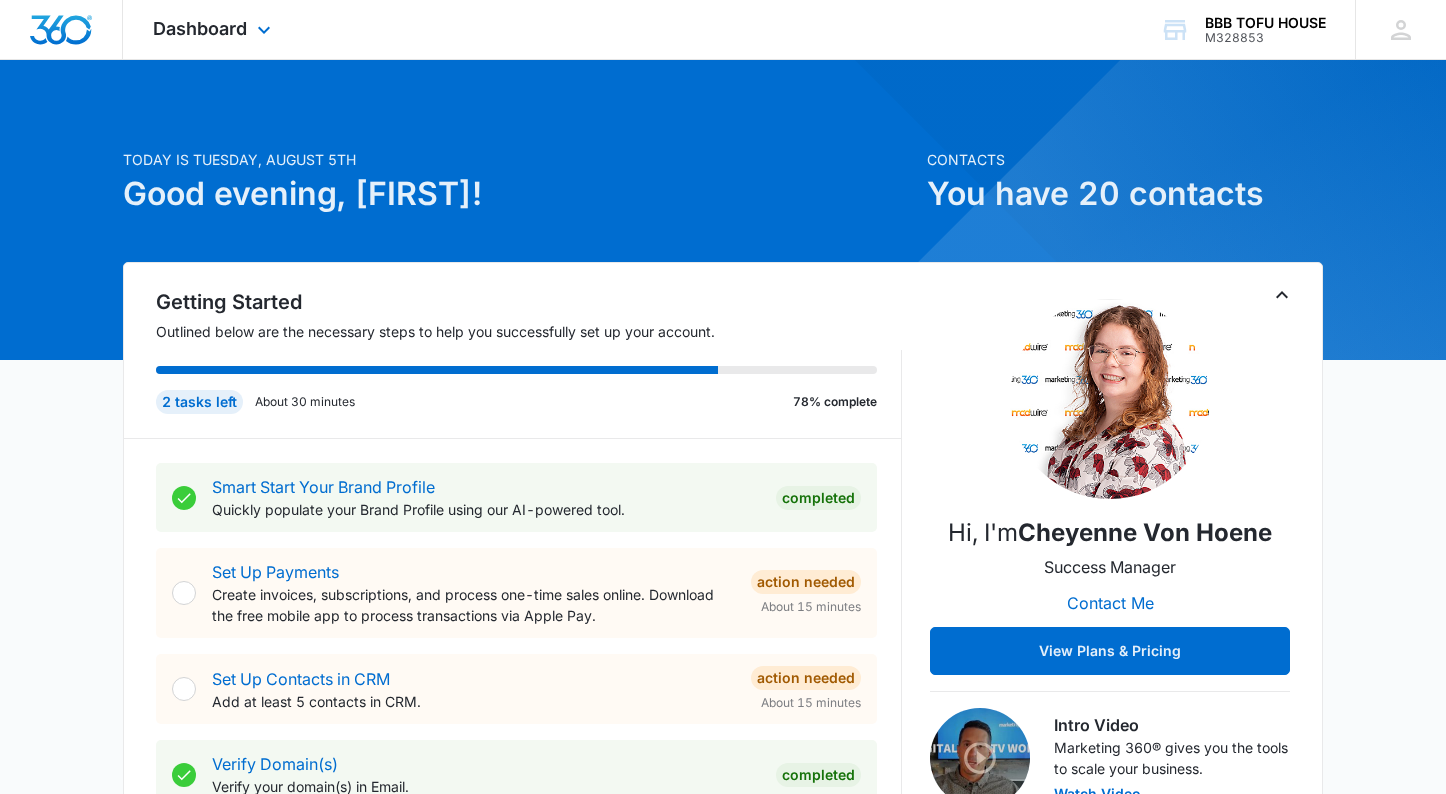 click on "Dashboard Apps Reputation Websites Forms CRM Email Social POS Content Ads Intelligence Files Brand Settings" at bounding box center (214, 29) 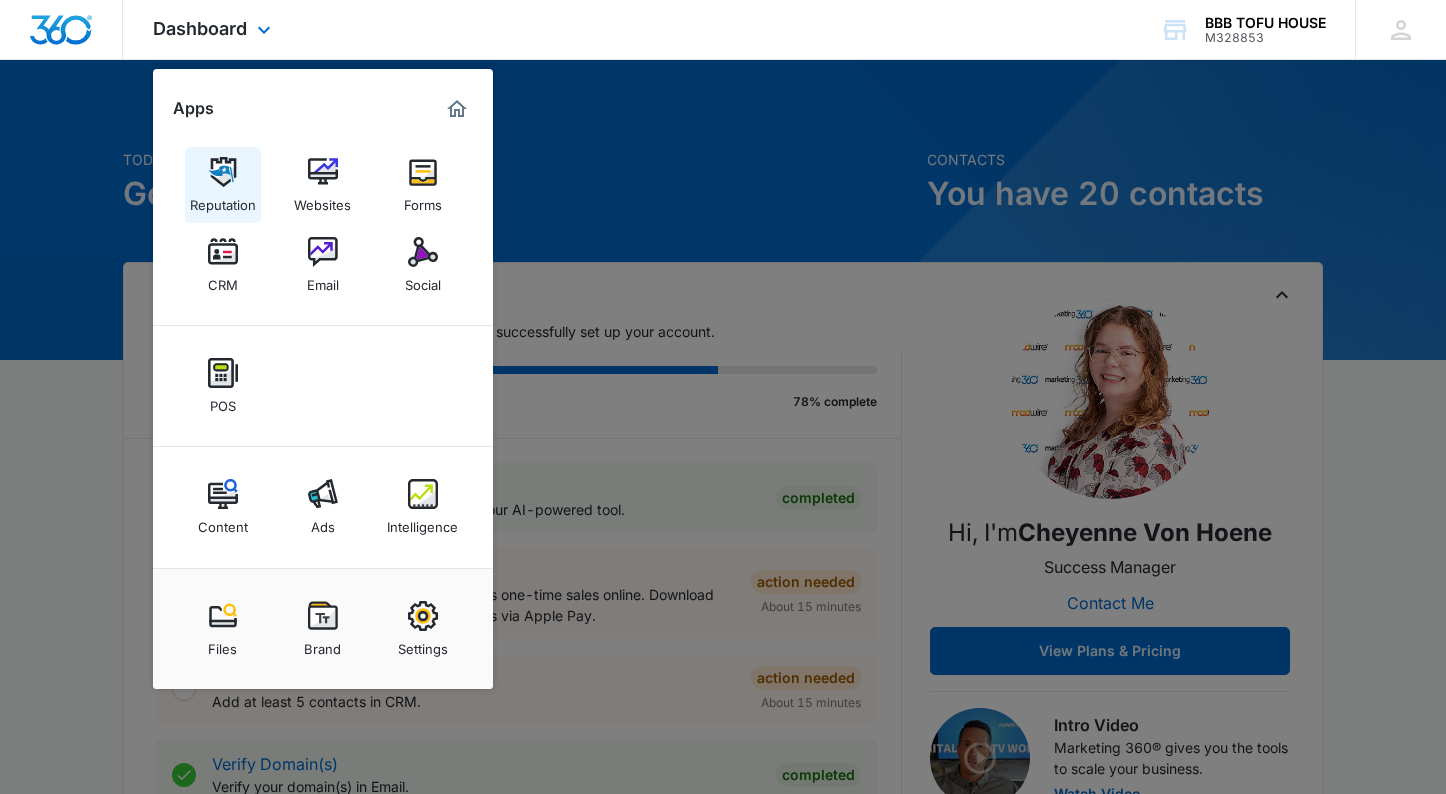 click on "Reputation" at bounding box center (223, 200) 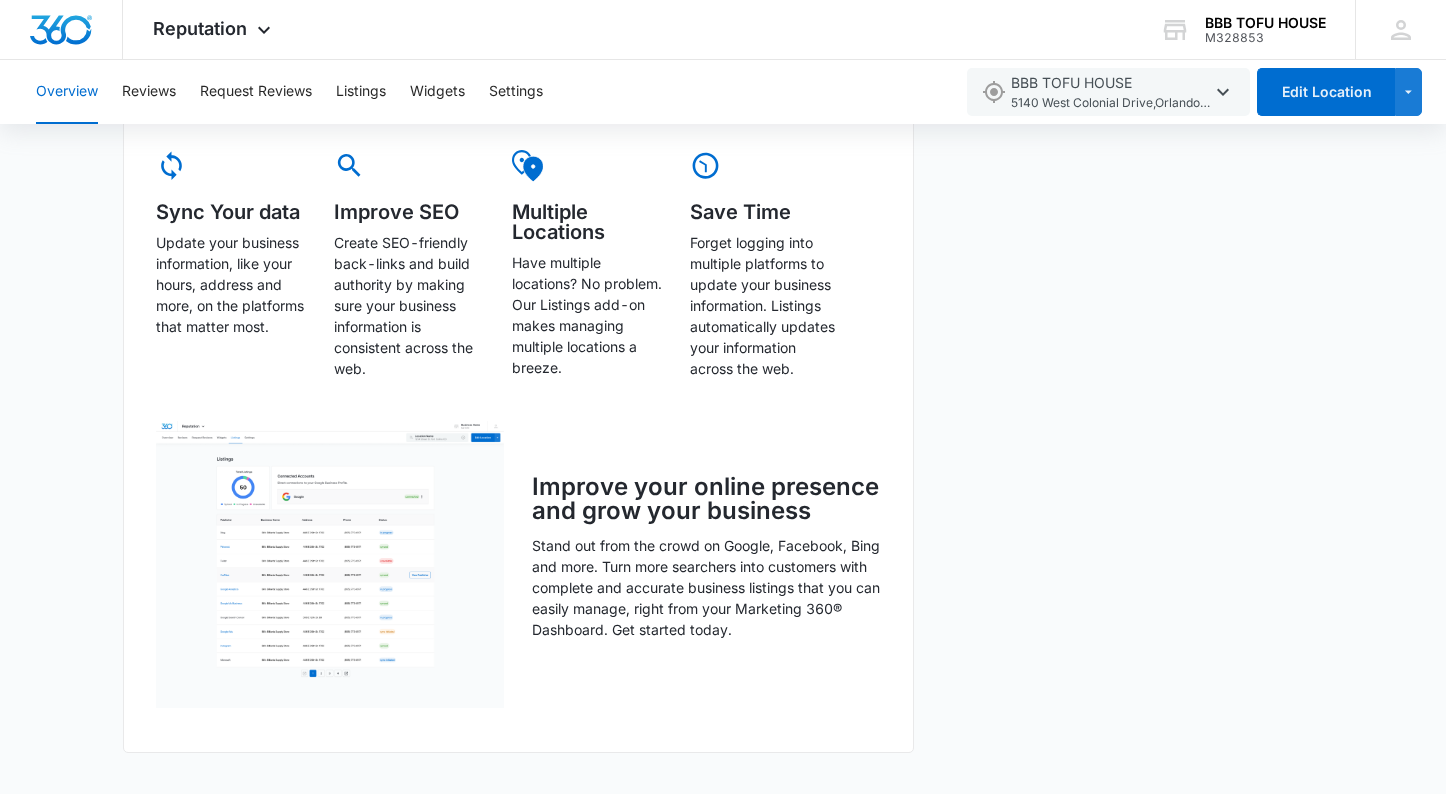 scroll, scrollTop: 400, scrollLeft: 0, axis: vertical 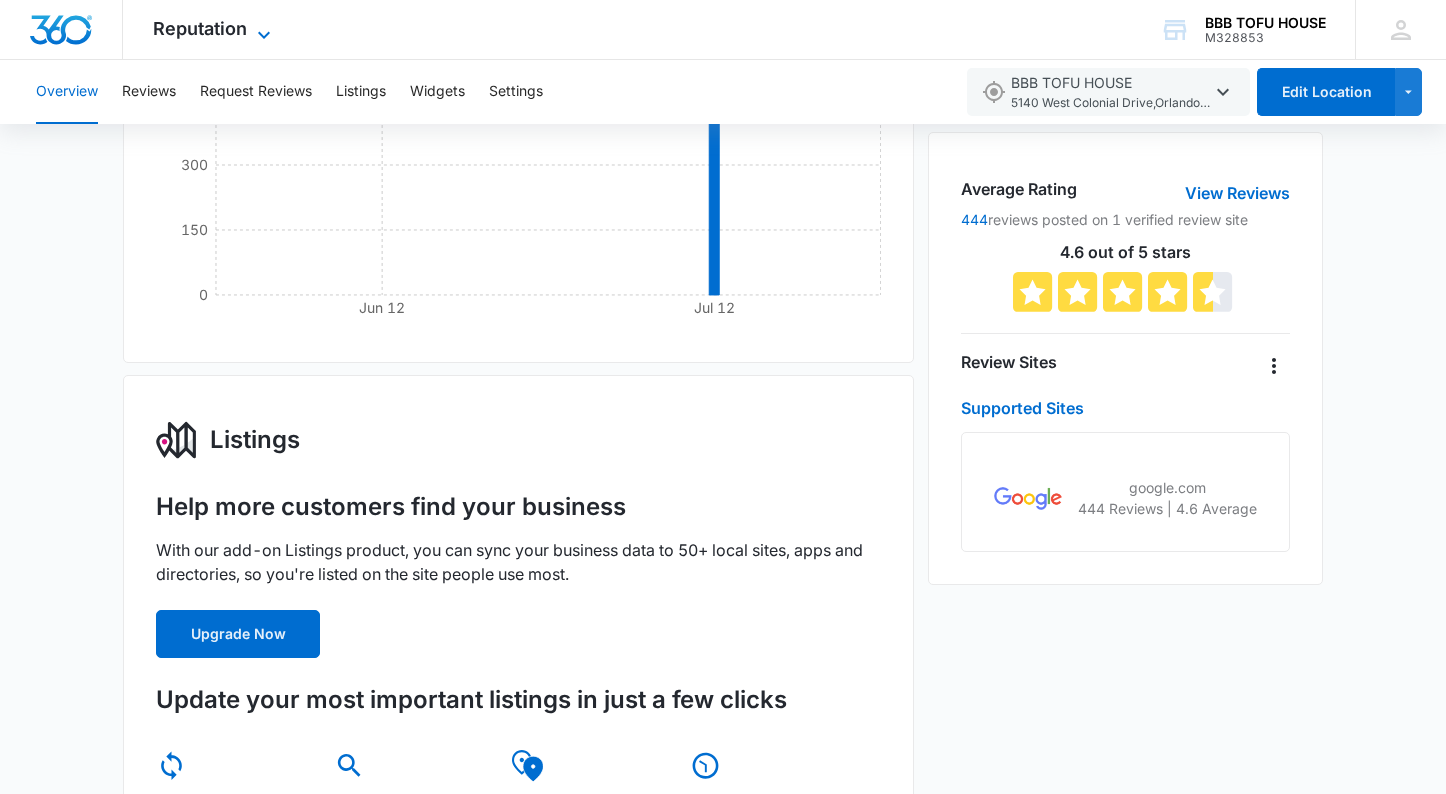 click on "Reputation" at bounding box center [200, 28] 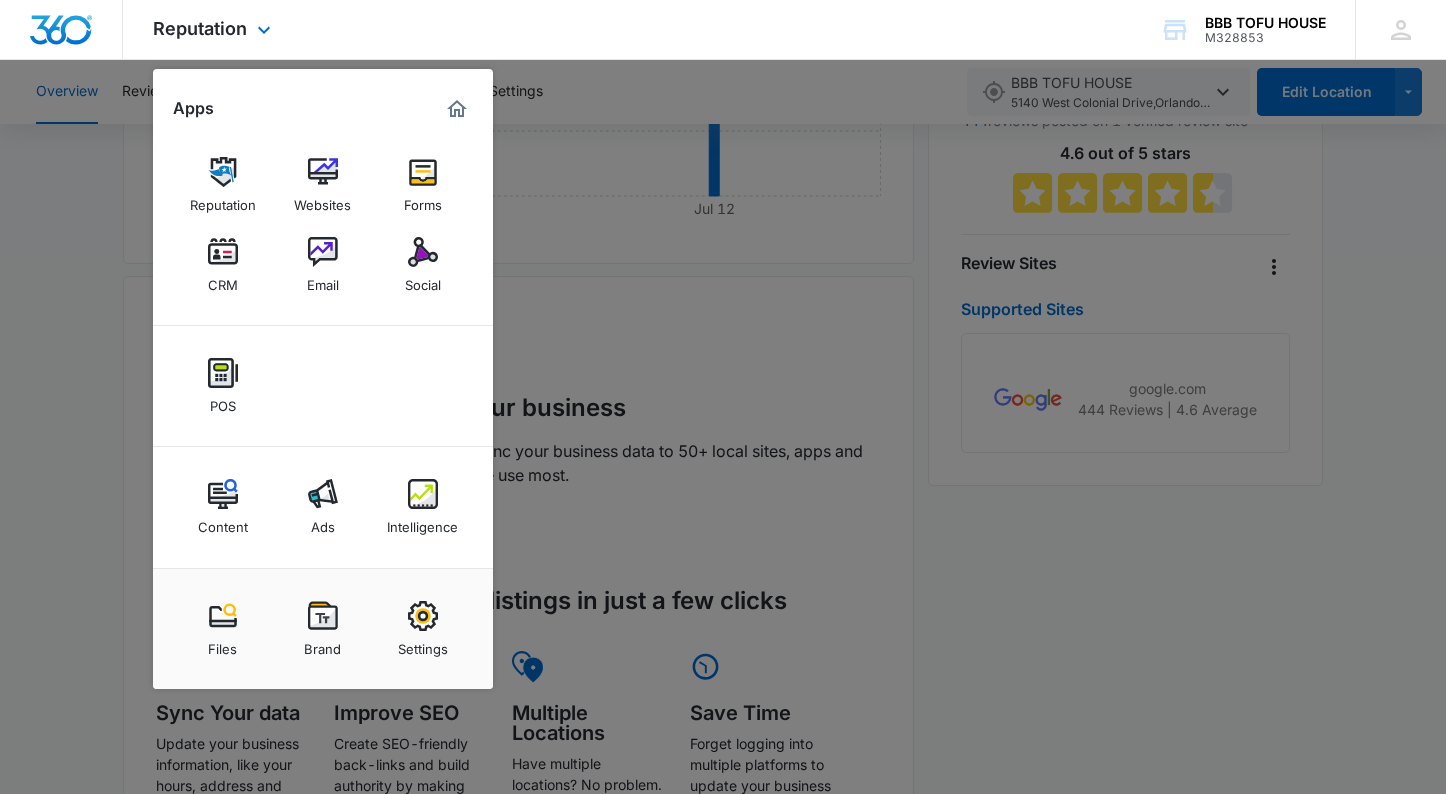 scroll, scrollTop: 500, scrollLeft: 0, axis: vertical 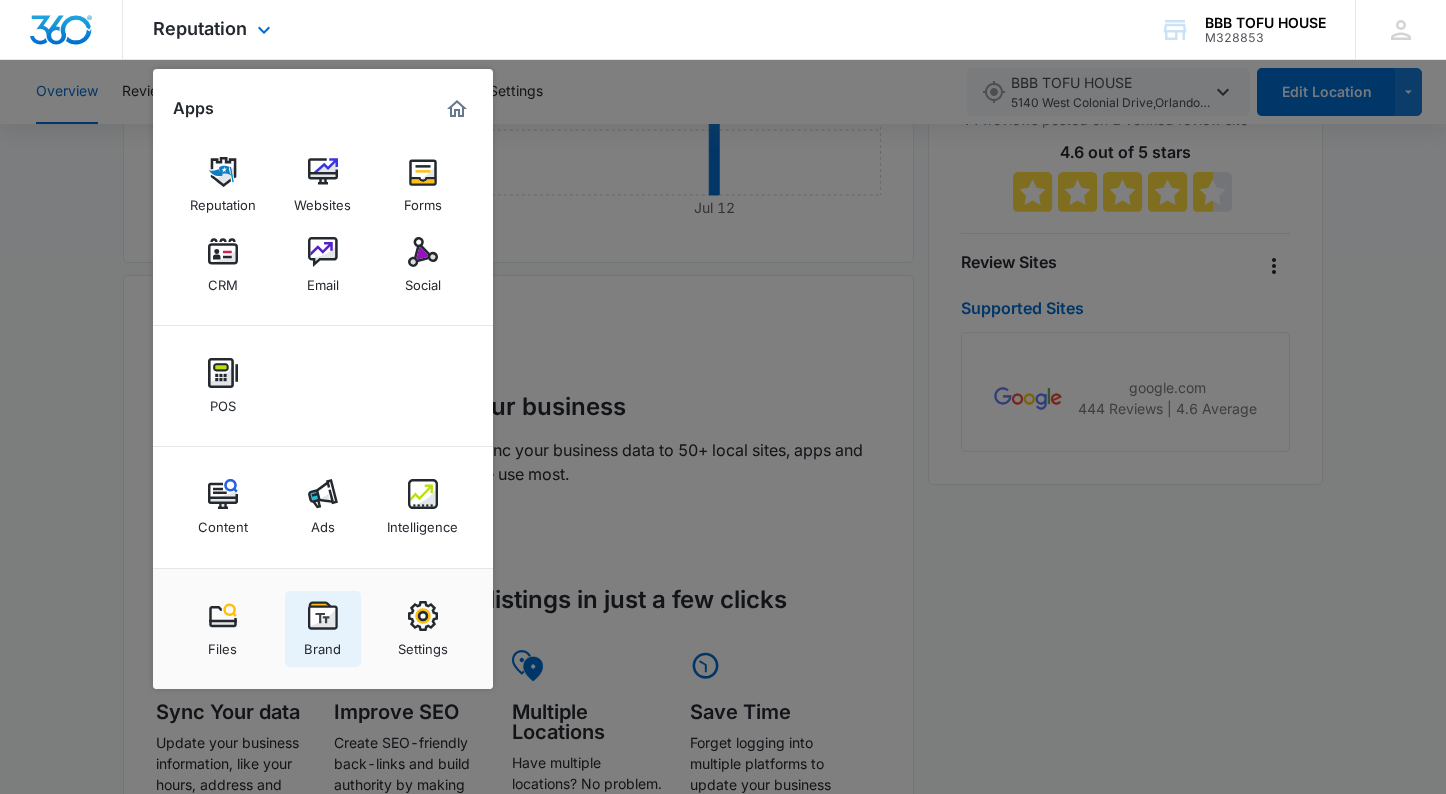 click on "Brand" at bounding box center [322, 644] 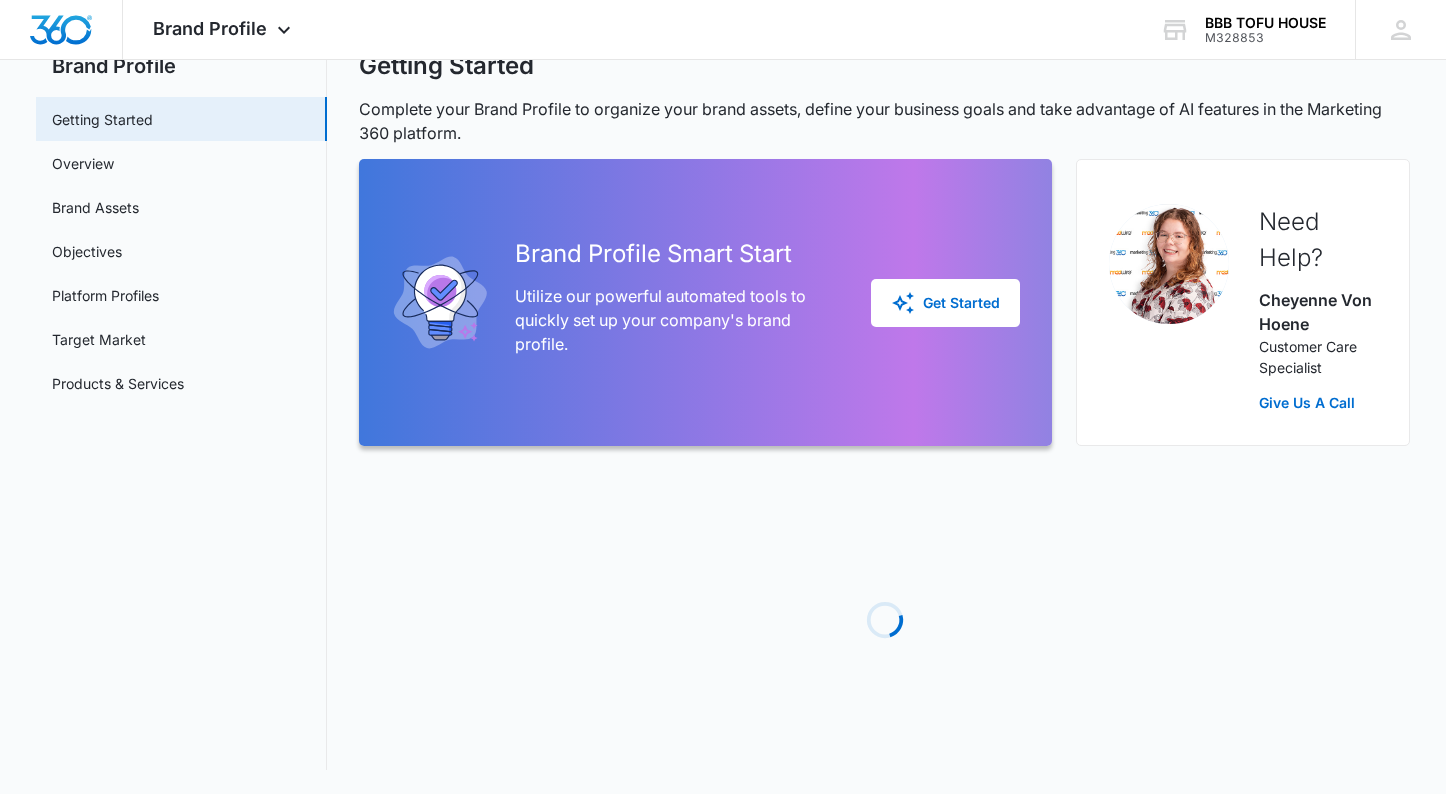 scroll, scrollTop: 0, scrollLeft: 0, axis: both 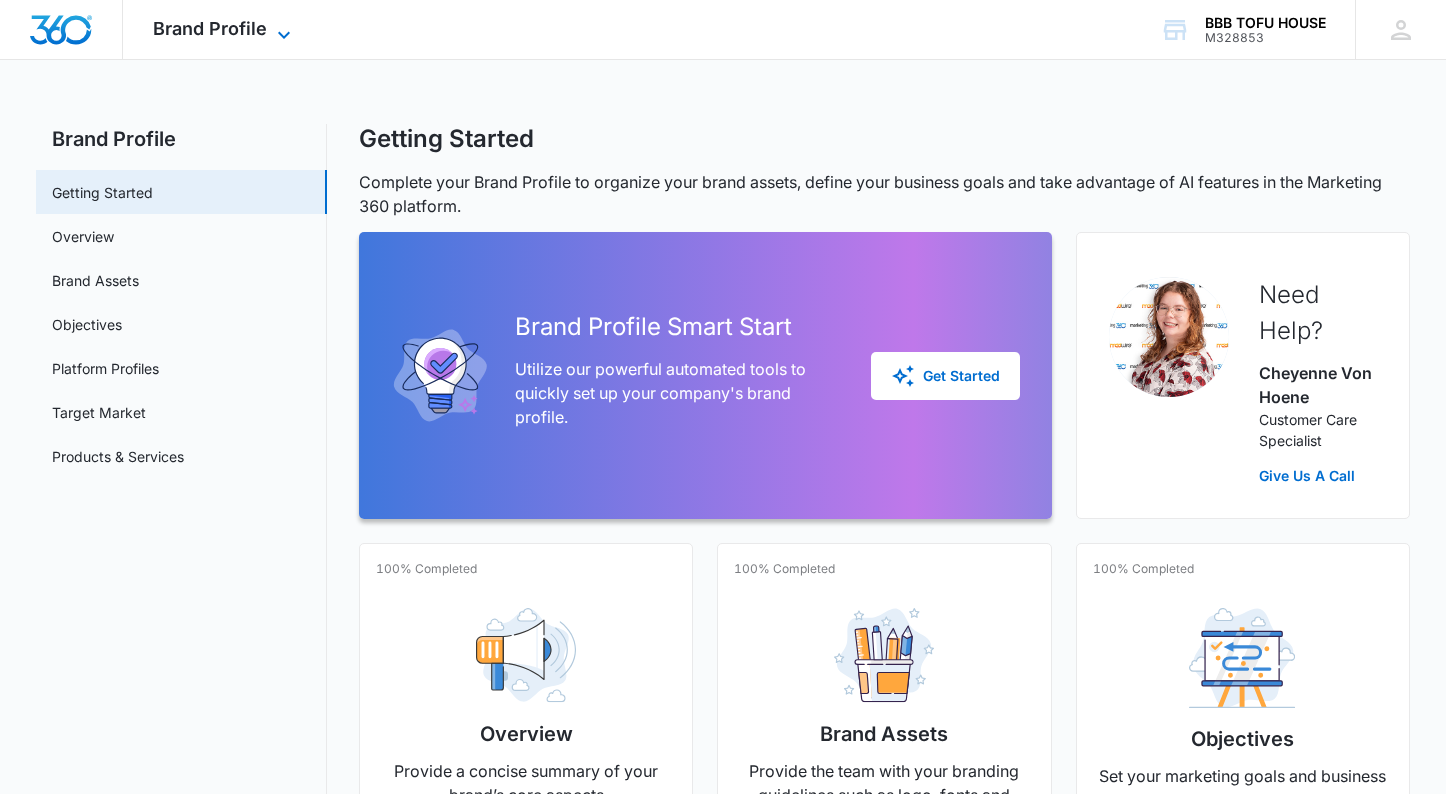 click on "Brand Profile" at bounding box center (210, 28) 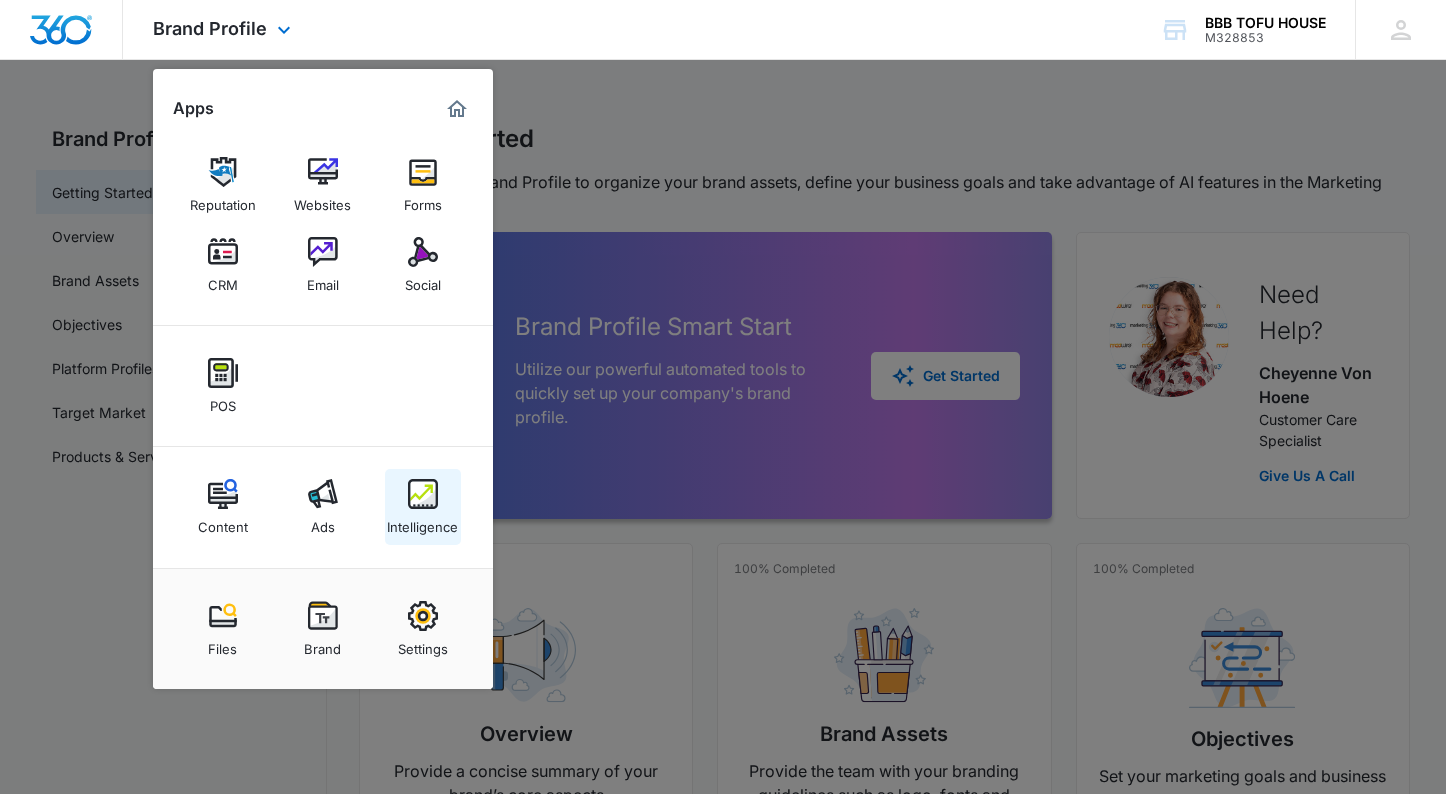 click on "Intelligence" at bounding box center (423, 507) 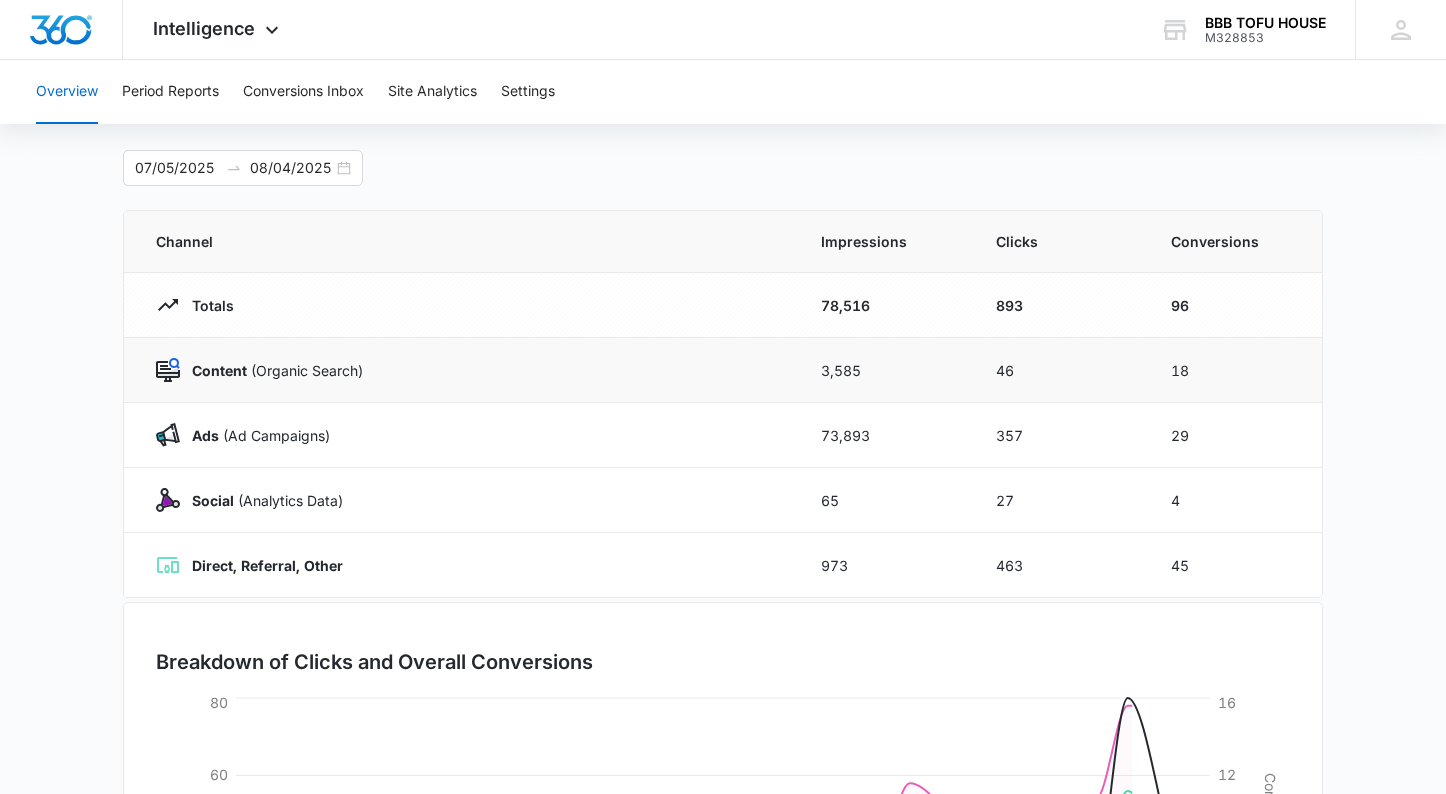 scroll, scrollTop: 100, scrollLeft: 0, axis: vertical 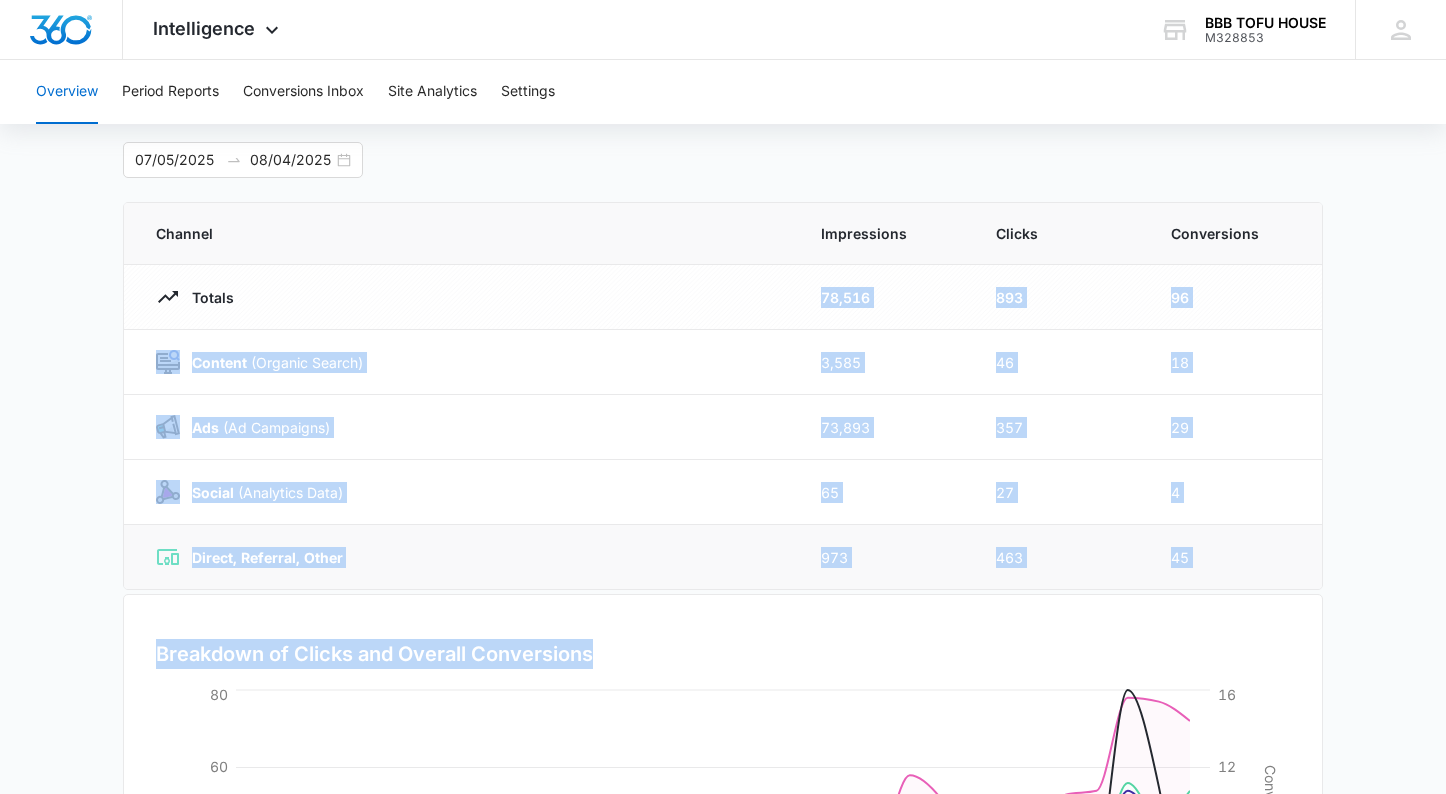 drag, startPoint x: 885, startPoint y: 301, endPoint x: 1260, endPoint y: 585, distance: 470.40515 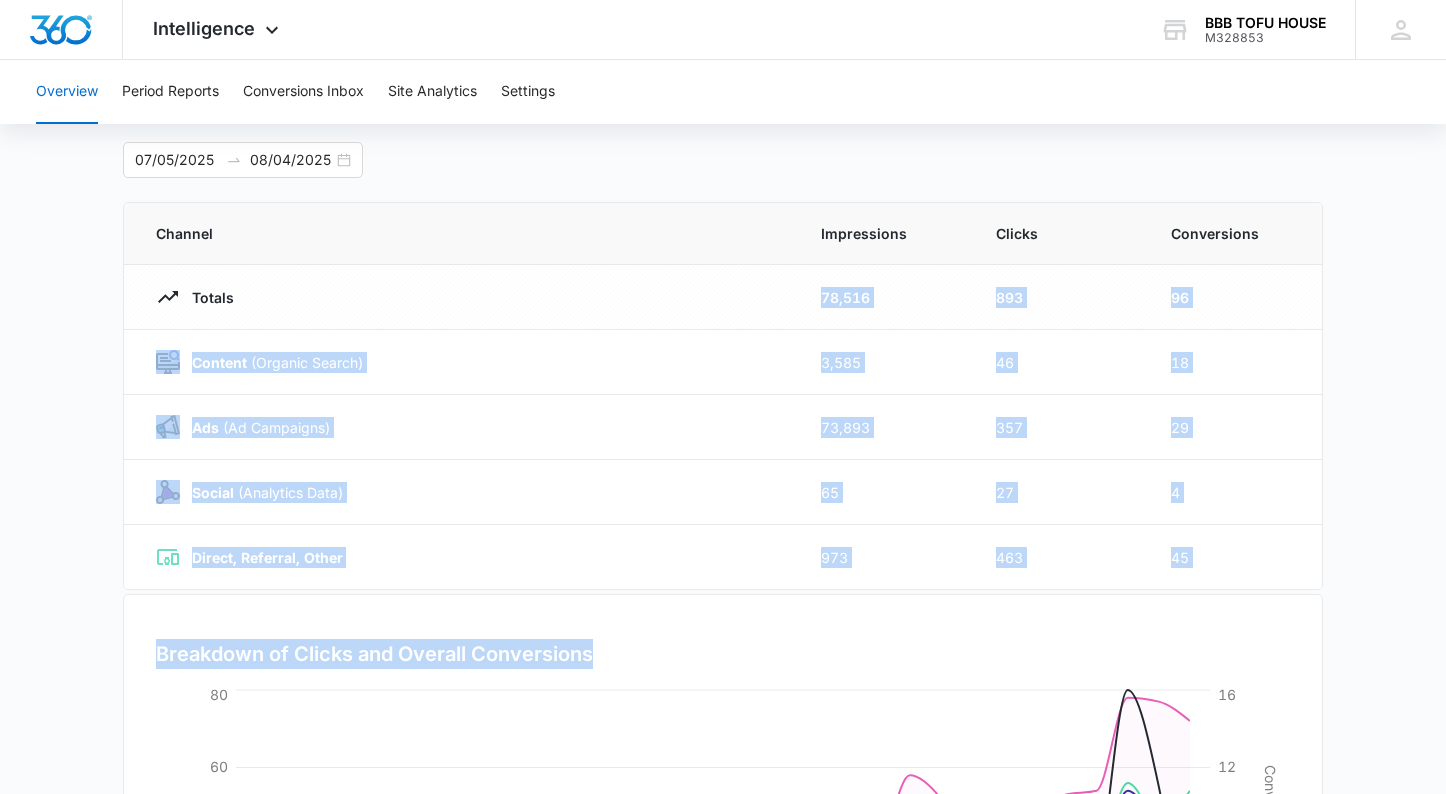 click on "Overview 07/05/2025 08/04/2025 Channel Impressions Clicks Conversions Totals   78,516 893 96 Content   (Organic Search) 3,585 46 18 Ads   (Ad Campaigns) 73,893 357 29 Social   (Analytics Data) 65 27 4 Direct, Referral, Other   973 463 45 Breakdown of Clicks and Overall Conversions 07/05/2025 07/10/2025 07/15/2025 07/20/2025 07/25/2025 07/30/2025 08/04/2025 0 20 40 60 80 Clicks 0 4 8 12 16 Conversions Organic Search Ad Campaigns Social Direct, Referral, Other Conversions" at bounding box center [723, 613] 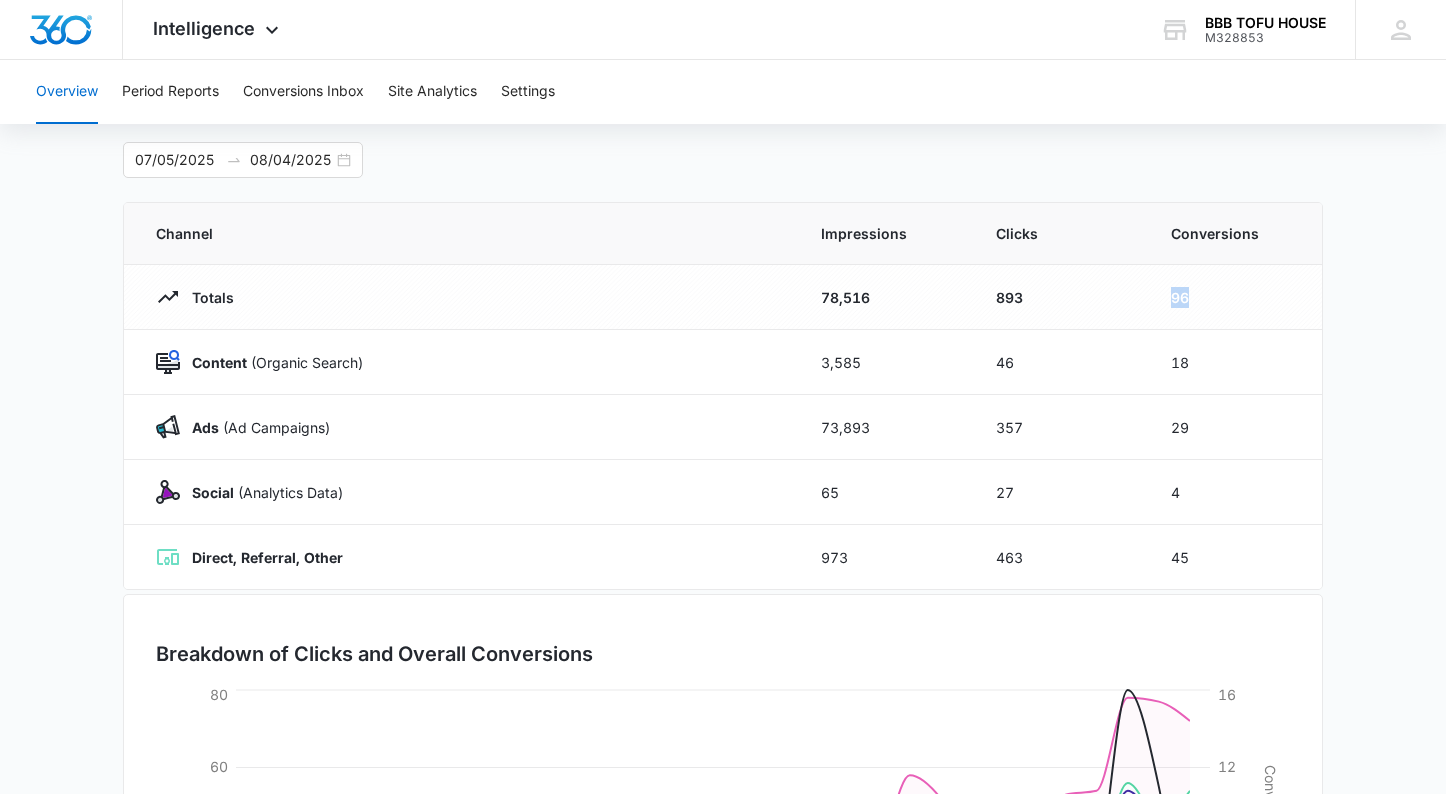 drag, startPoint x: 1206, startPoint y: 296, endPoint x: 1168, endPoint y: 299, distance: 38.118237 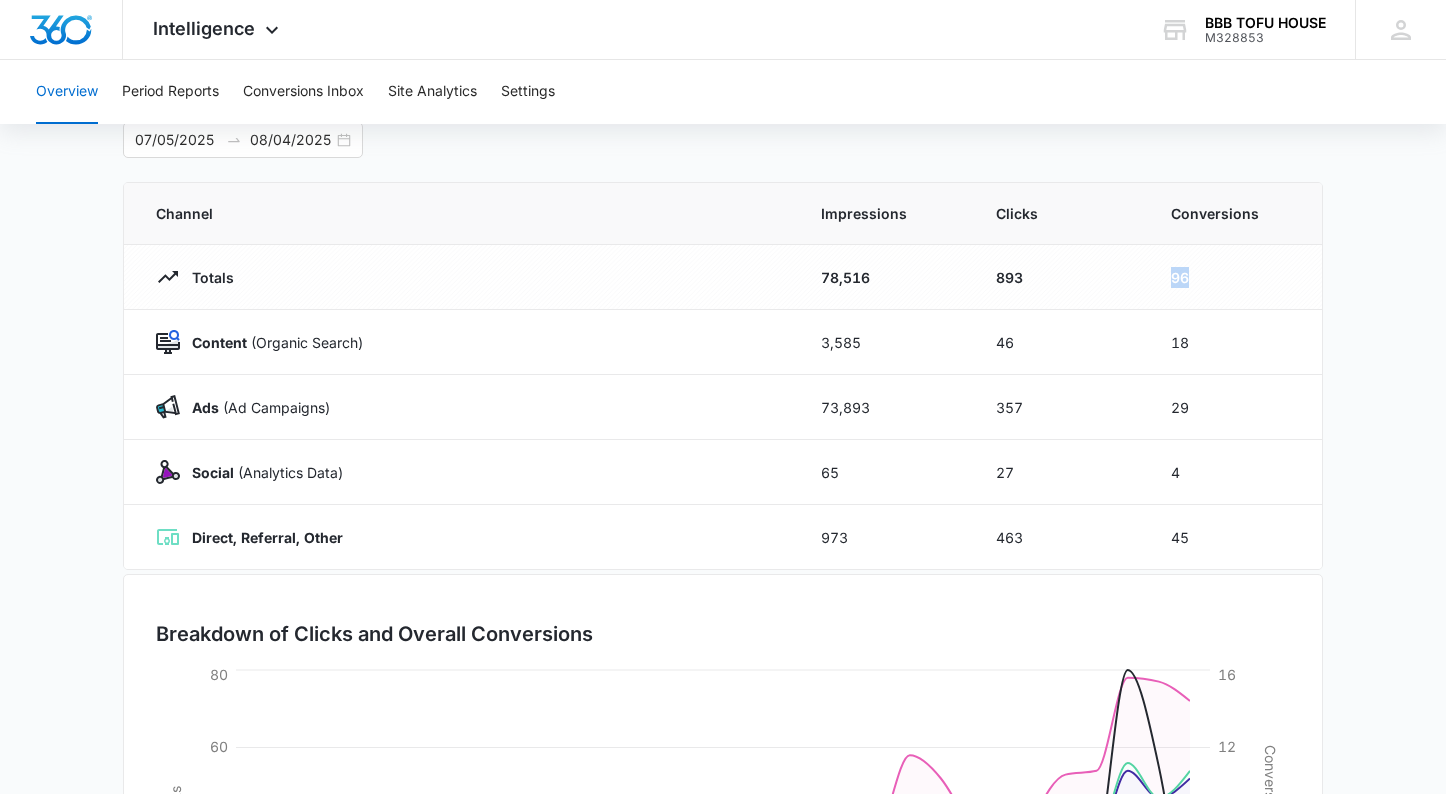 scroll, scrollTop: 100, scrollLeft: 0, axis: vertical 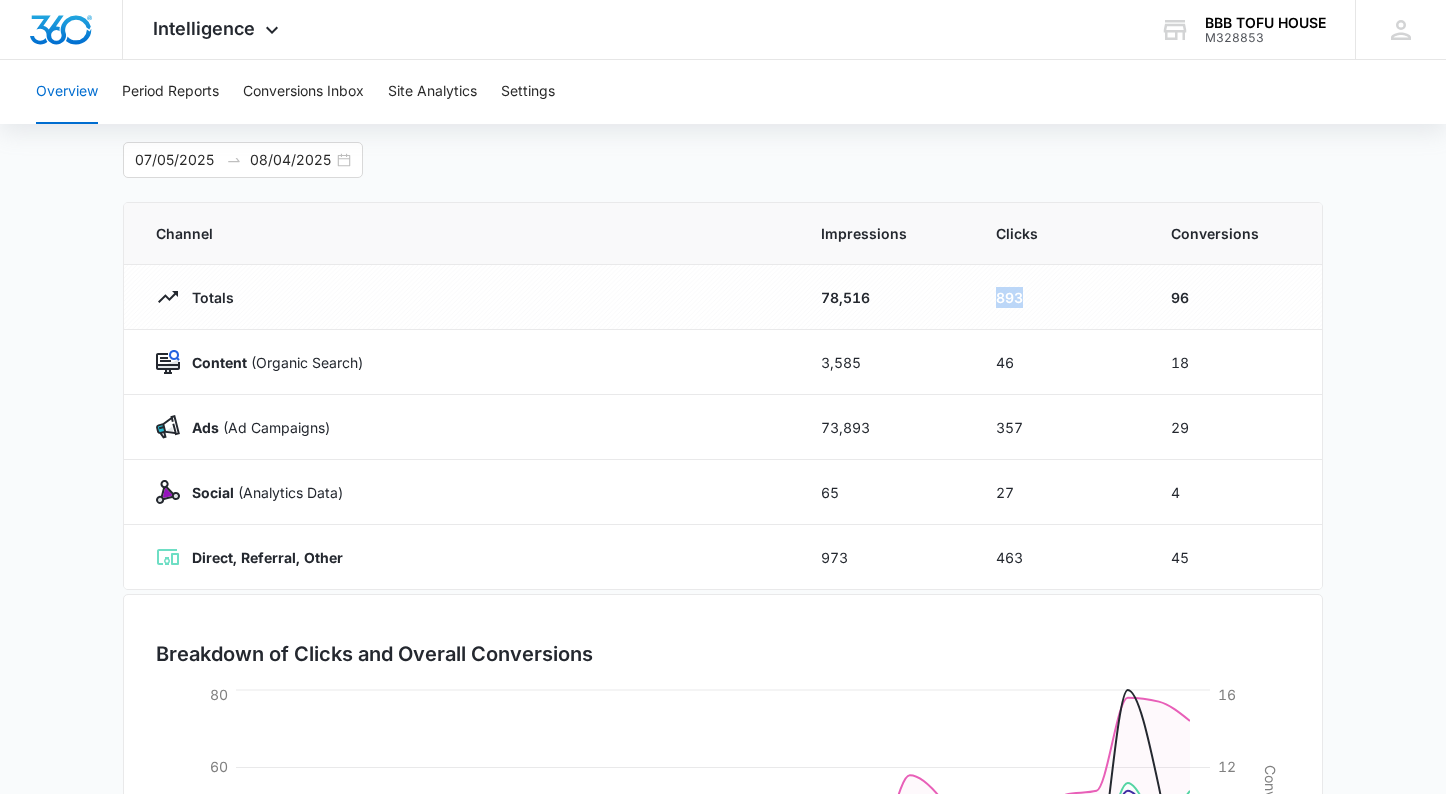 drag, startPoint x: 1030, startPoint y: 305, endPoint x: 994, endPoint y: 304, distance: 36.013885 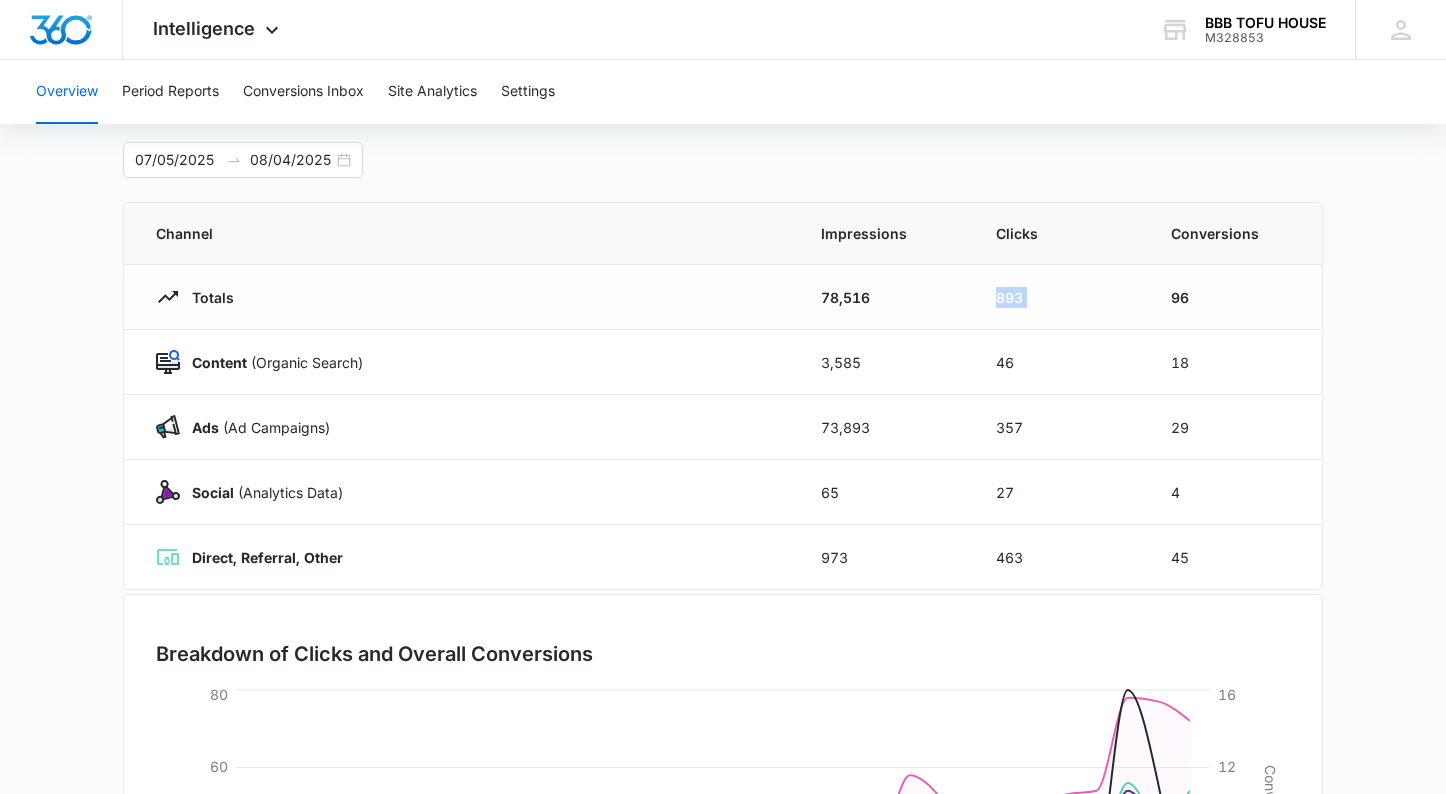 click on "893" at bounding box center [1059, 297] 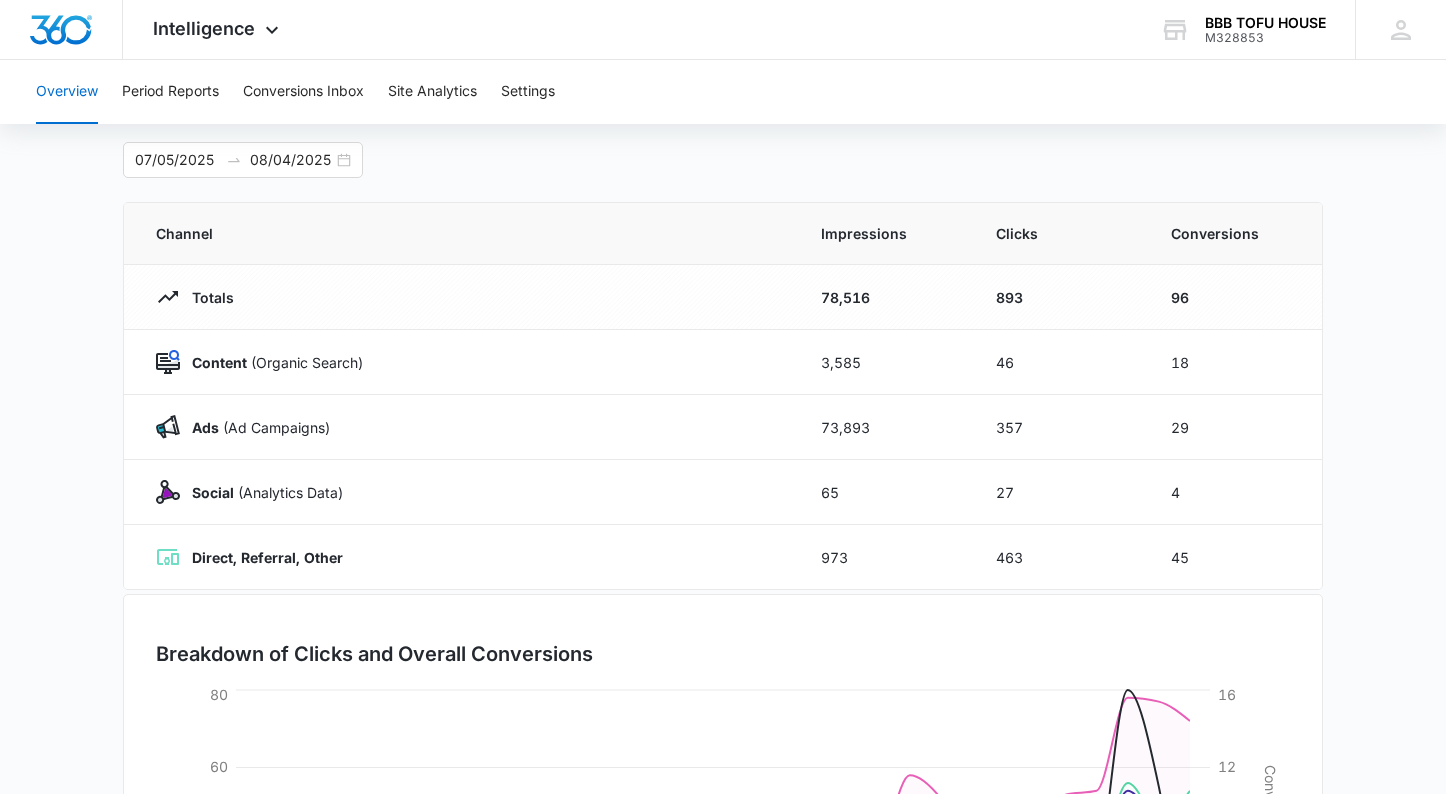 click on "Overview 07/05/2025 08/04/2025 Channel Impressions Clicks Conversions Totals   78,516 893 96 Content   (Organic Search) 3,585 46 18 Ads   (Ad Campaigns) 73,893 357 29 Social   (Analytics Data) 65 27 4 Direct, Referral, Other   973 463 45 Breakdown of Clicks and Overall Conversions 07/05/2025 07/10/2025 07/15/2025 07/20/2025 07/25/2025 07/30/2025 08/04/2025 0 20 40 60 80 Clicks 0 4 8 12 16 Conversions Organic Search Ad Campaigns Social Direct, Referral, Other Conversions" at bounding box center (723, 613) 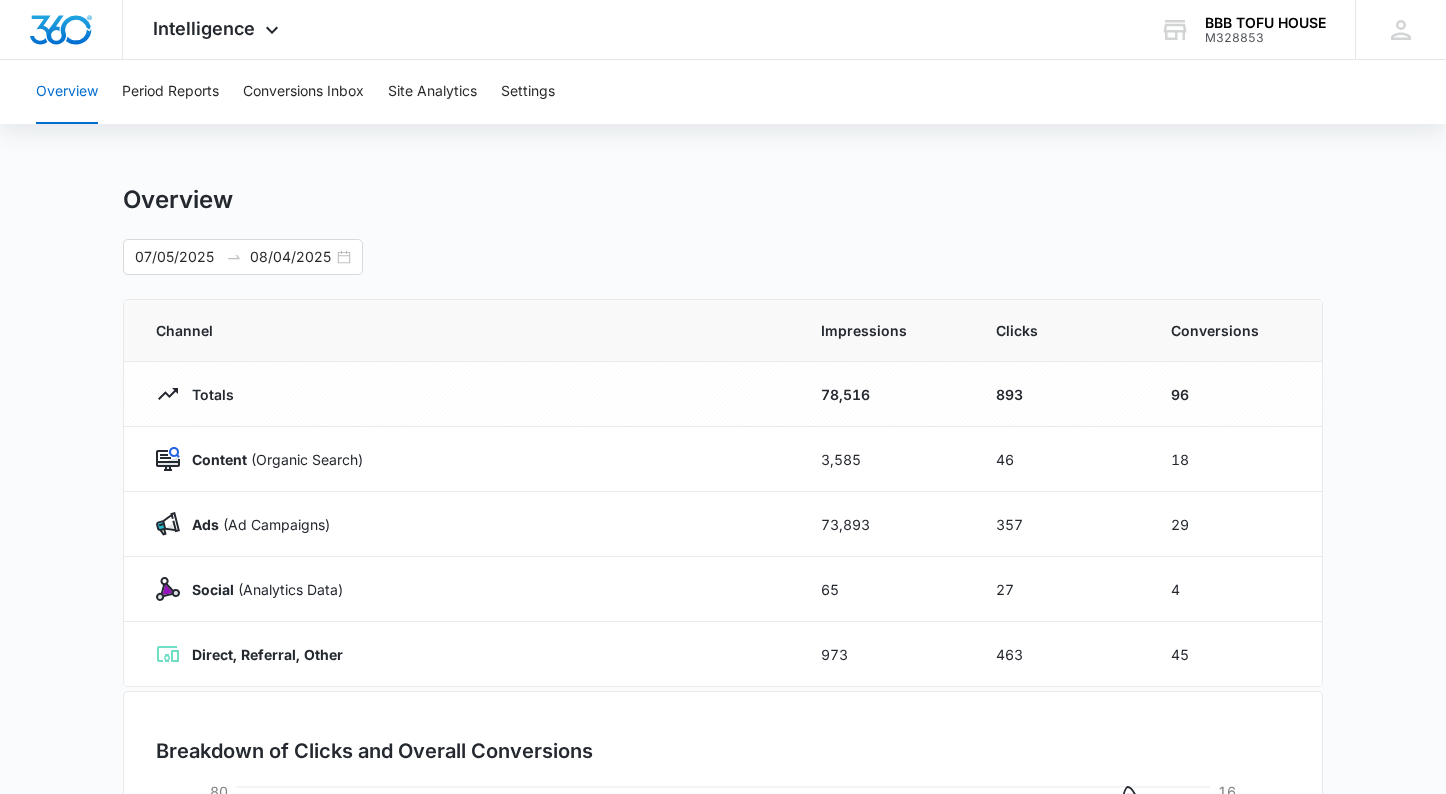 scroll, scrollTop: 0, scrollLeft: 0, axis: both 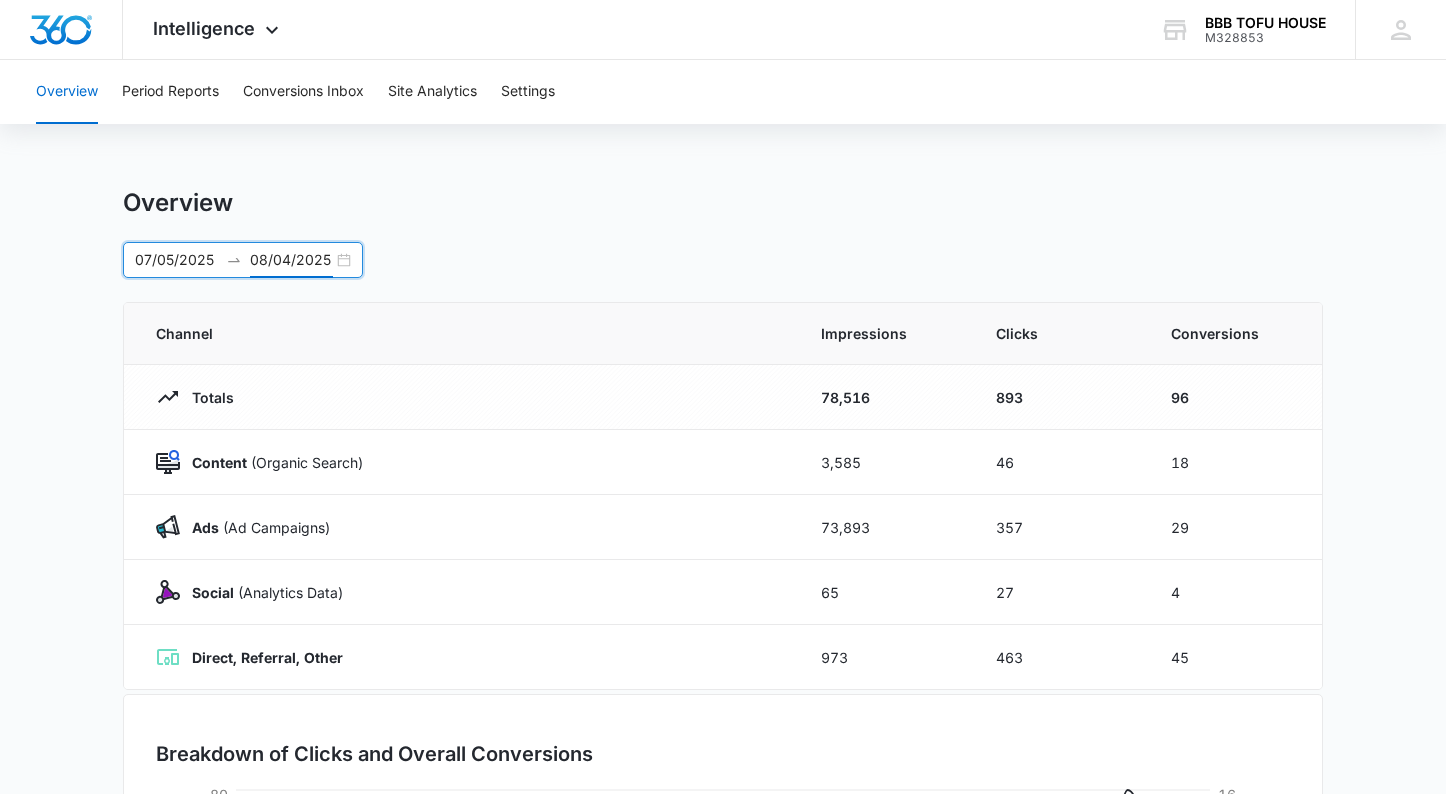 click on "08/04/2025" at bounding box center (291, 260) 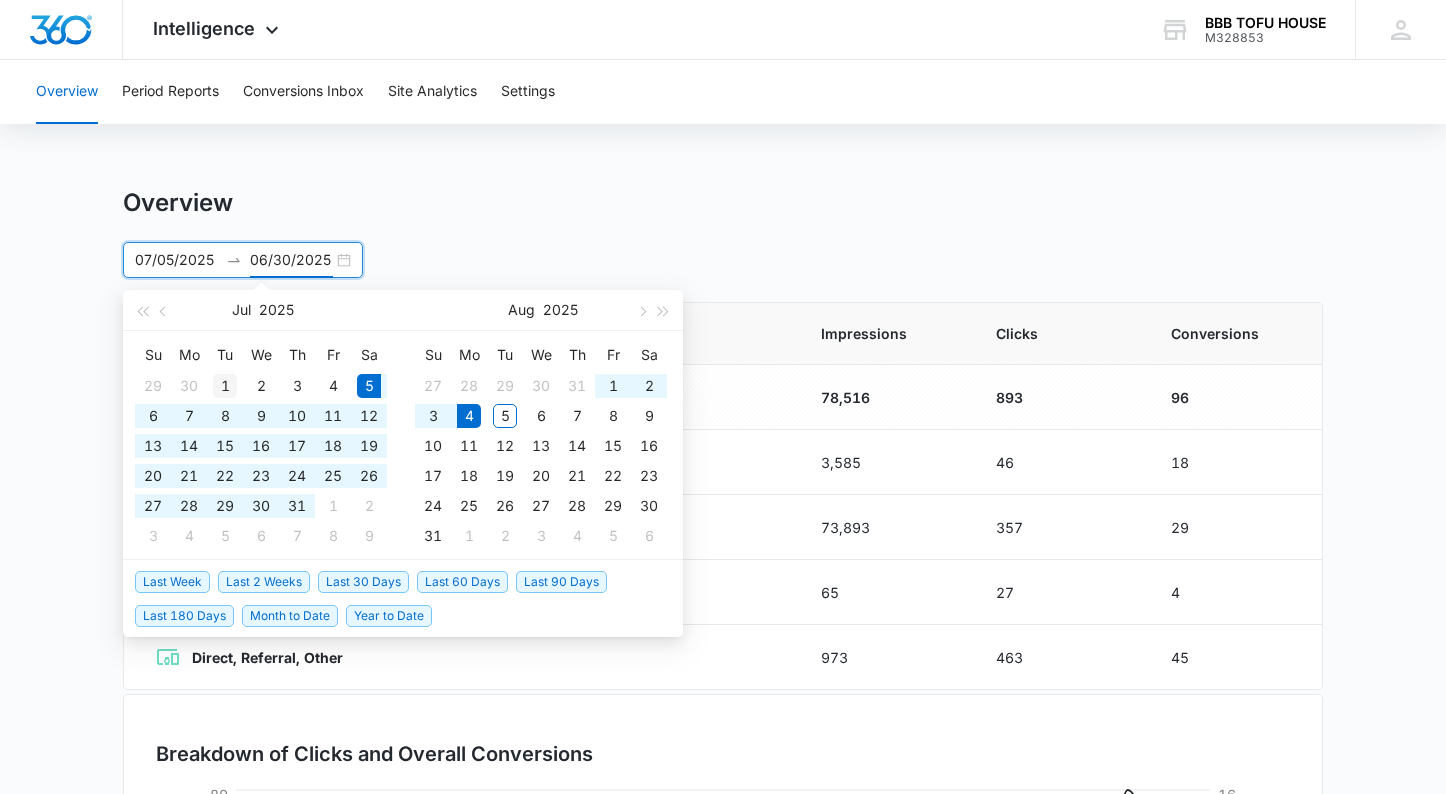type on "07/01/2025" 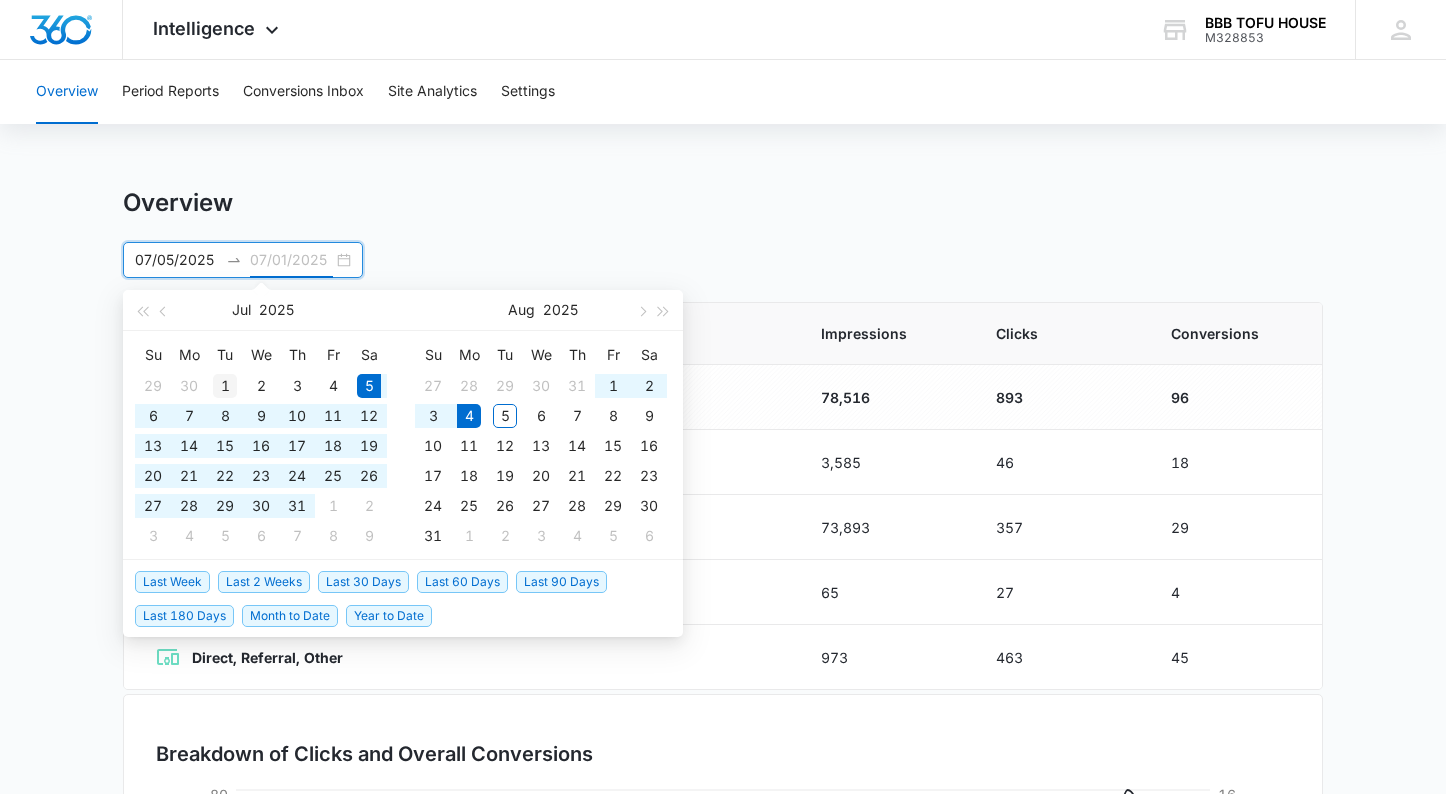 click on "1" at bounding box center (225, 386) 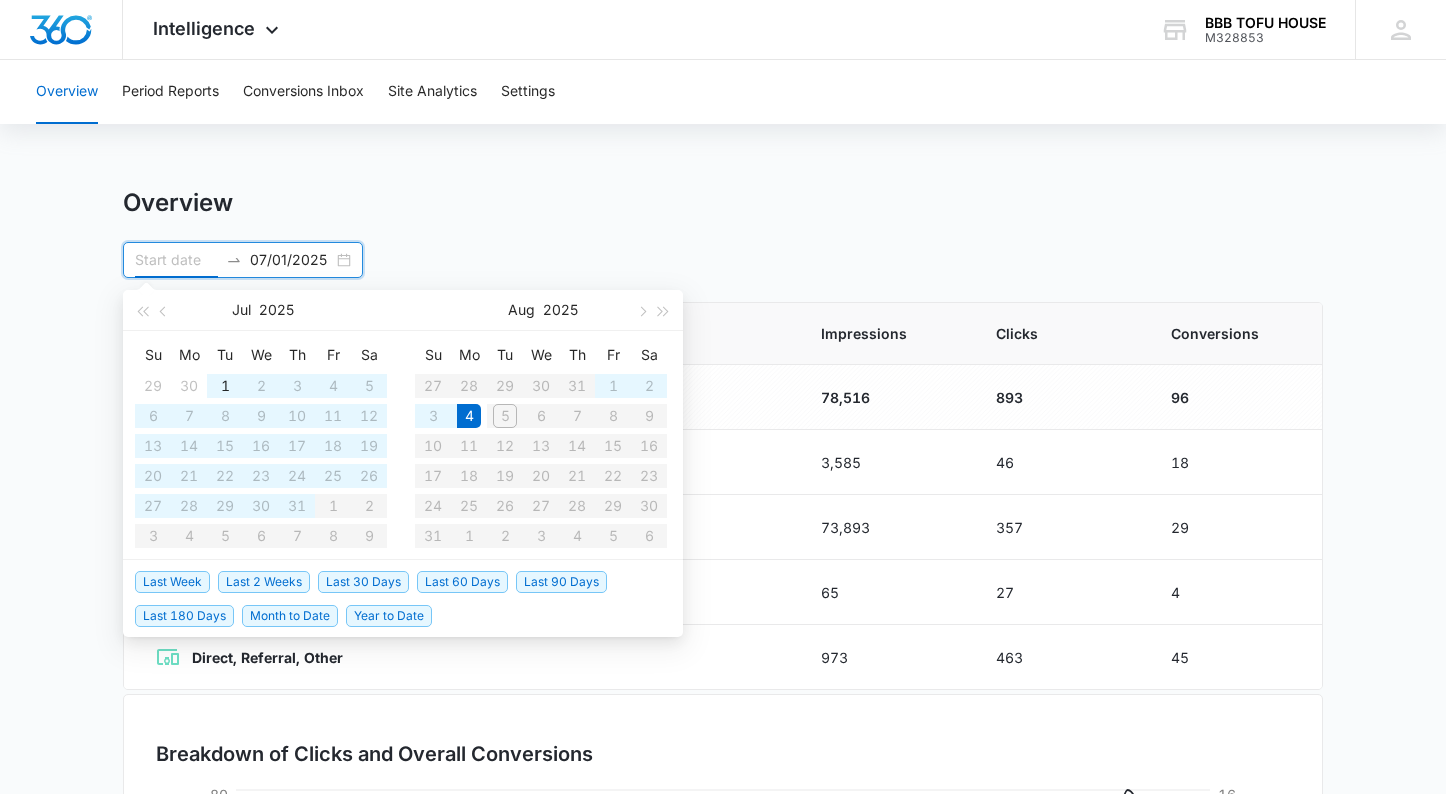 click on "Last 90 Days" at bounding box center [561, 582] 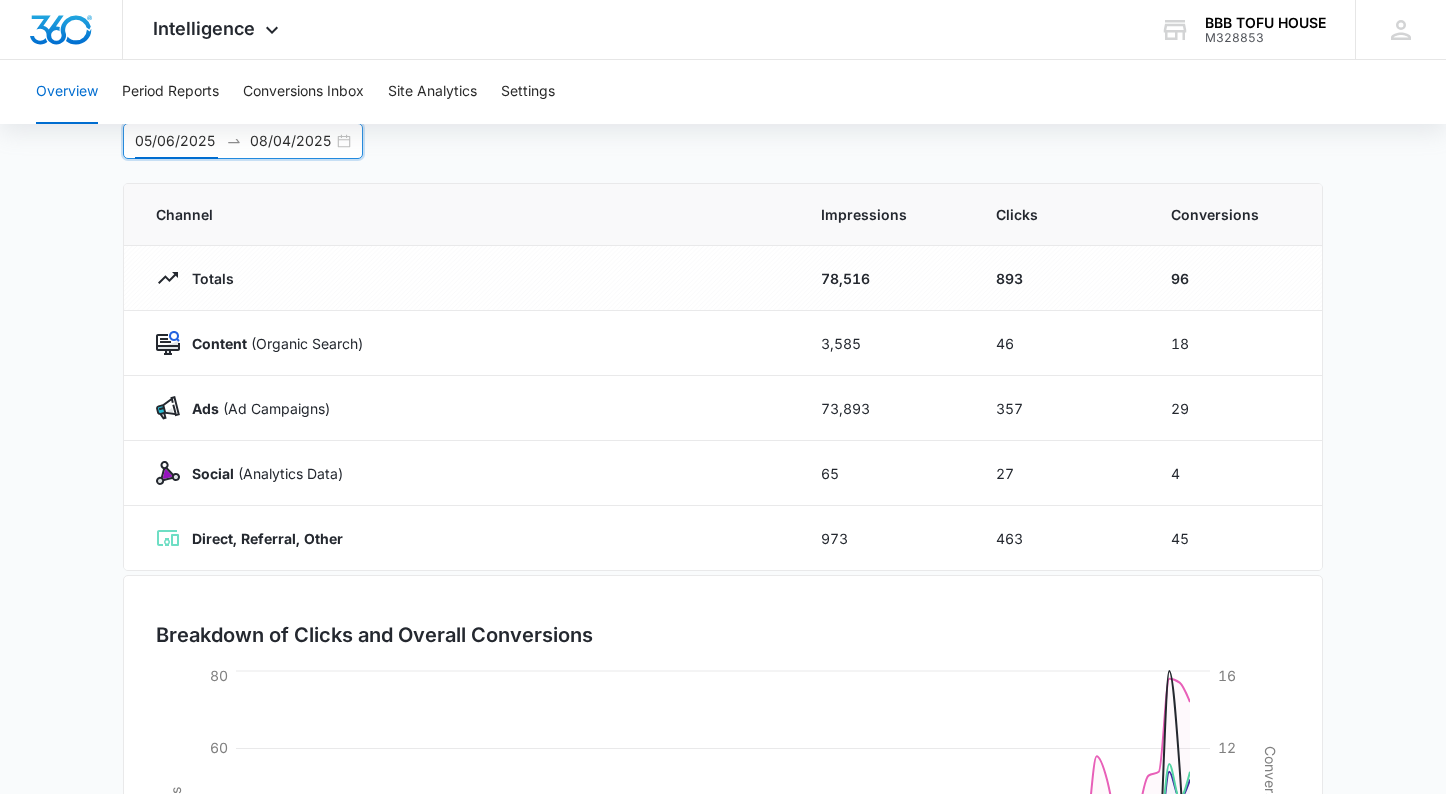 scroll, scrollTop: 0, scrollLeft: 0, axis: both 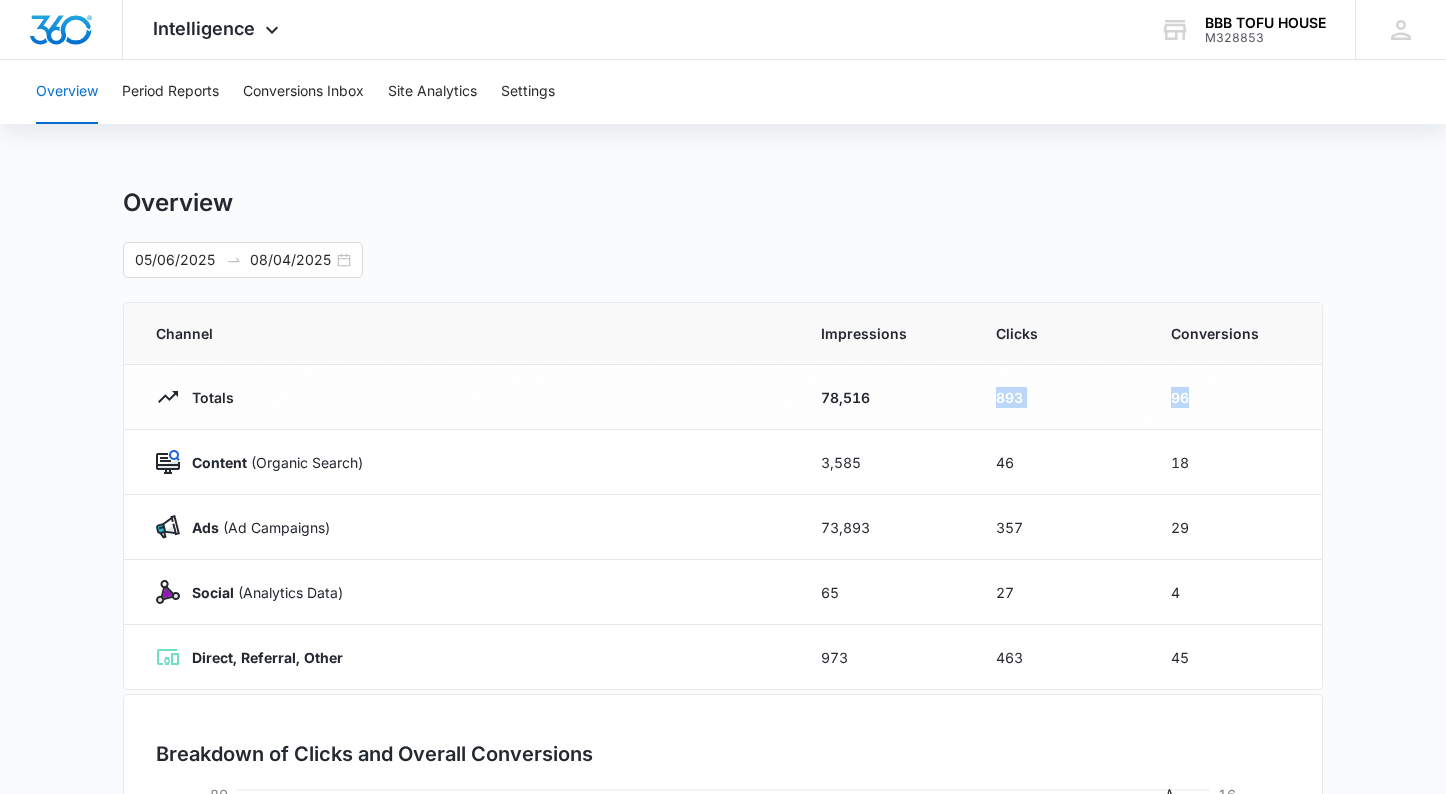 drag, startPoint x: 1235, startPoint y: 402, endPoint x: 876, endPoint y: 377, distance: 359.86942 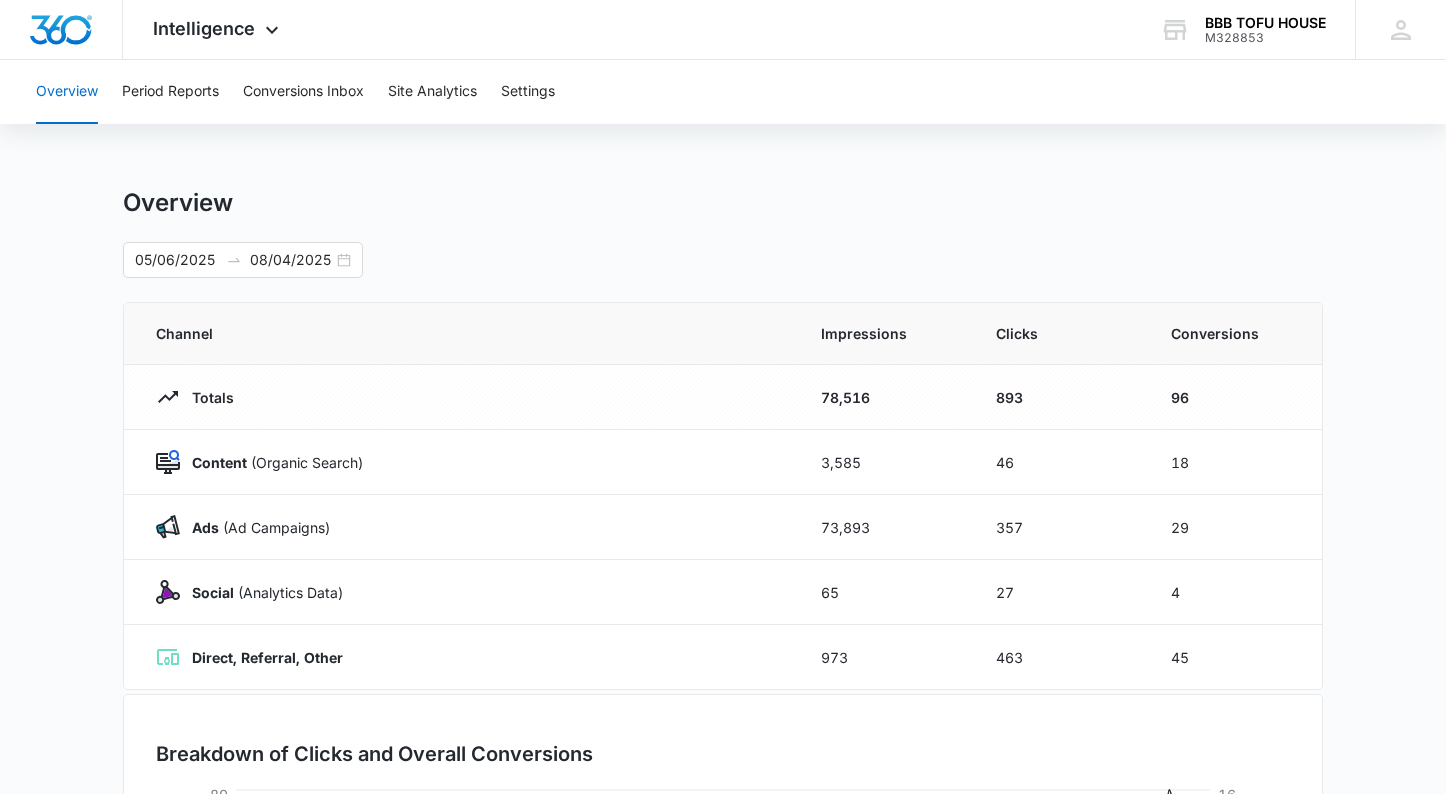 click on "Overview Period Reports Conversions Inbox Site Analytics Settings" at bounding box center [723, 92] 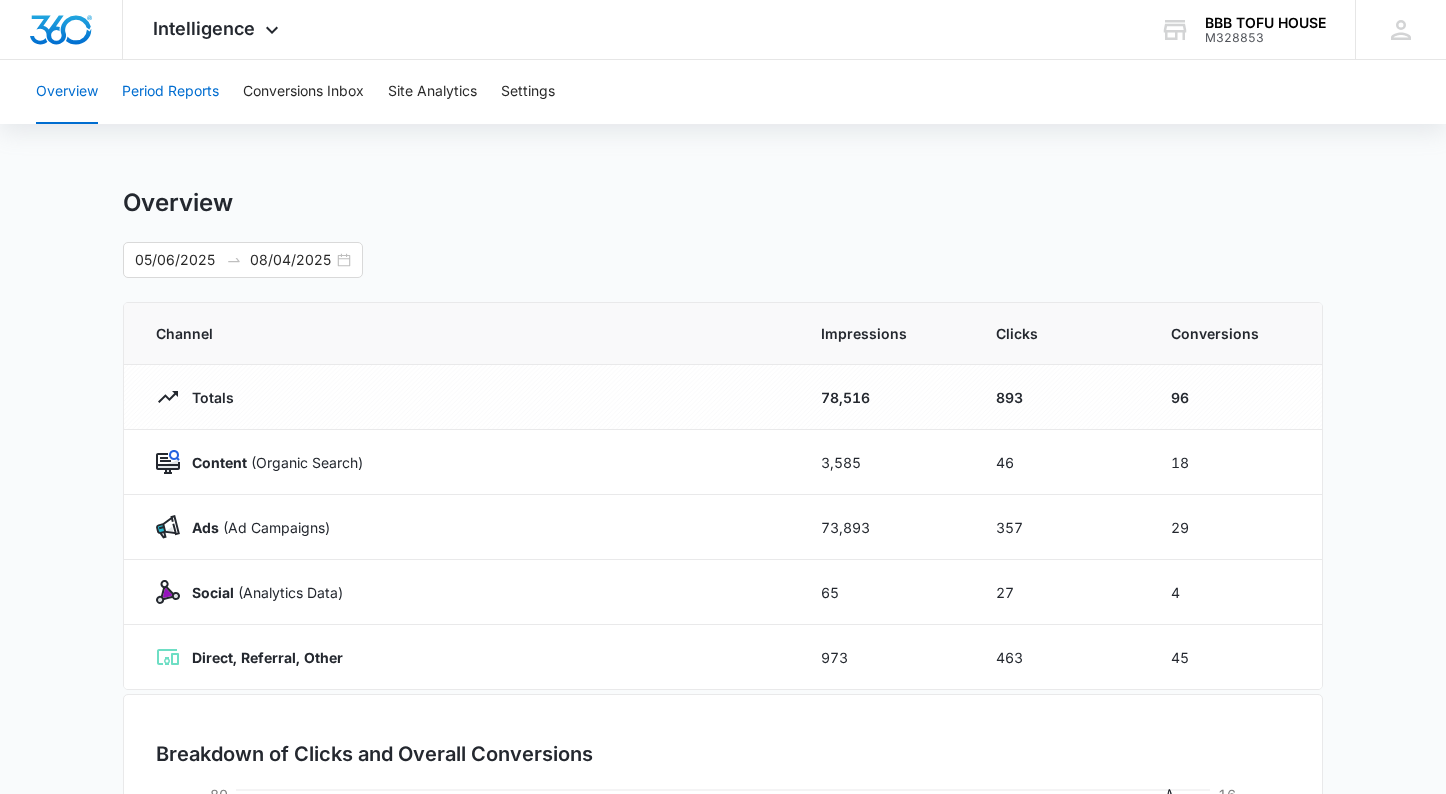click on "Period Reports" at bounding box center (170, 92) 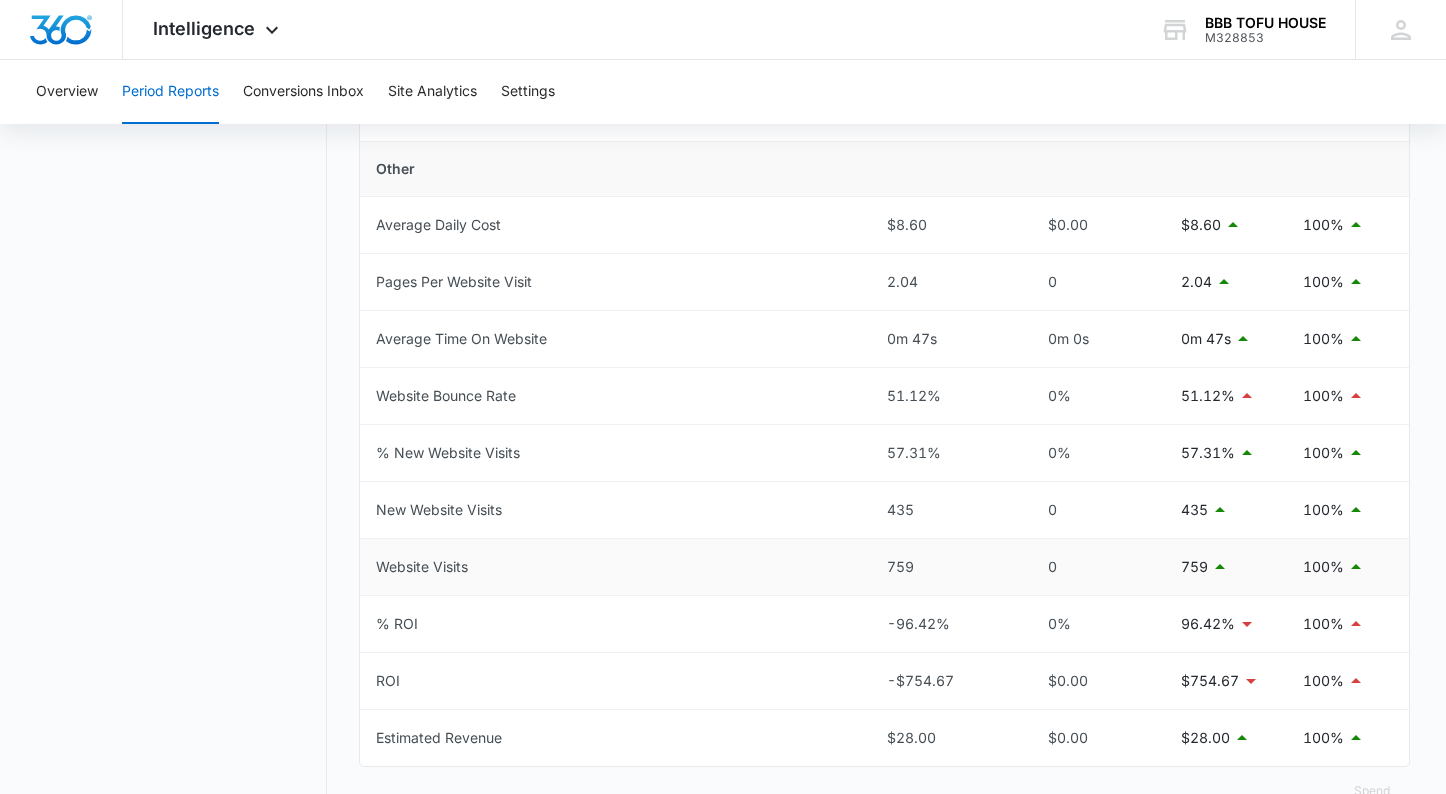 scroll, scrollTop: 900, scrollLeft: 0, axis: vertical 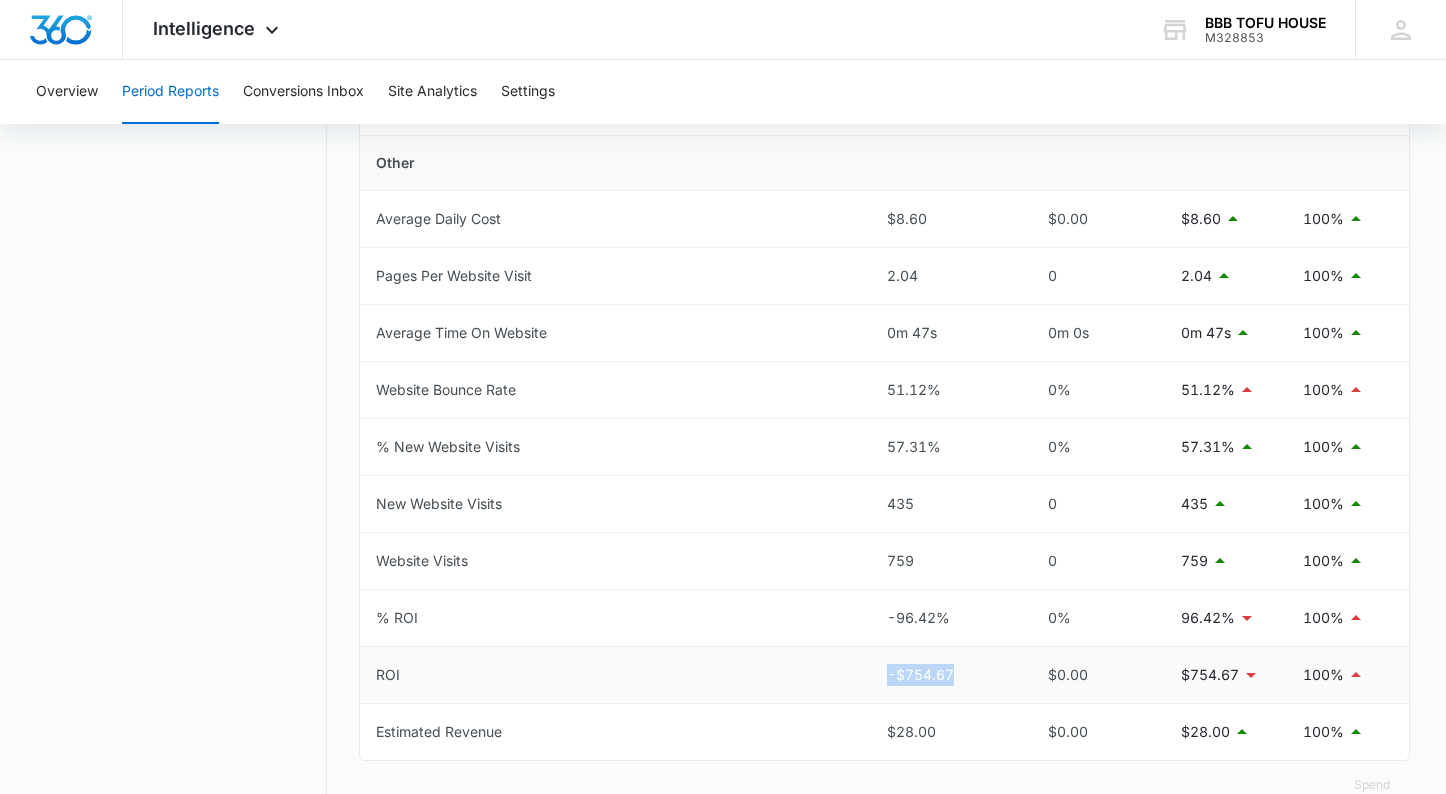 drag, startPoint x: 869, startPoint y: 679, endPoint x: 1008, endPoint y: 693, distance: 139.70326 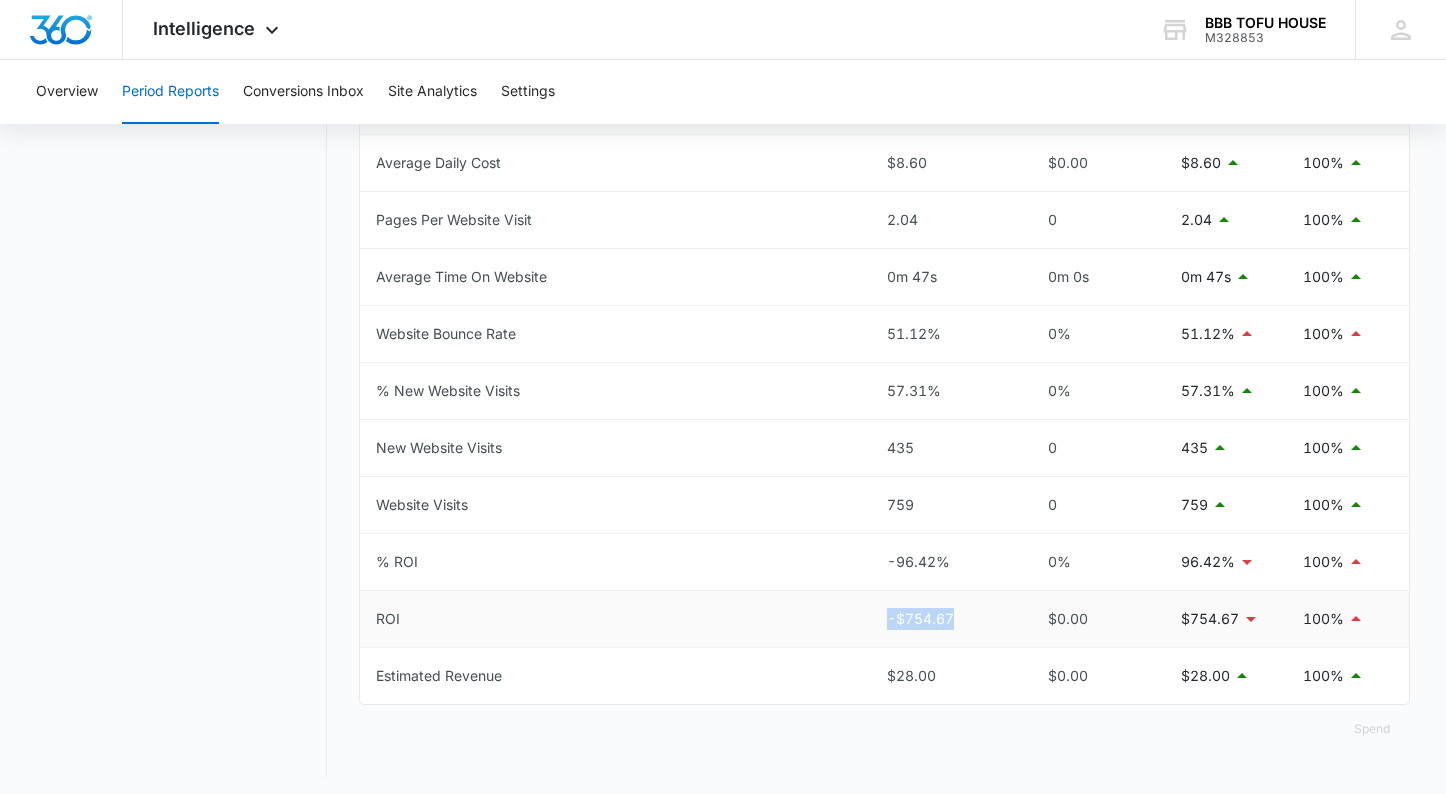 scroll, scrollTop: 963, scrollLeft: 0, axis: vertical 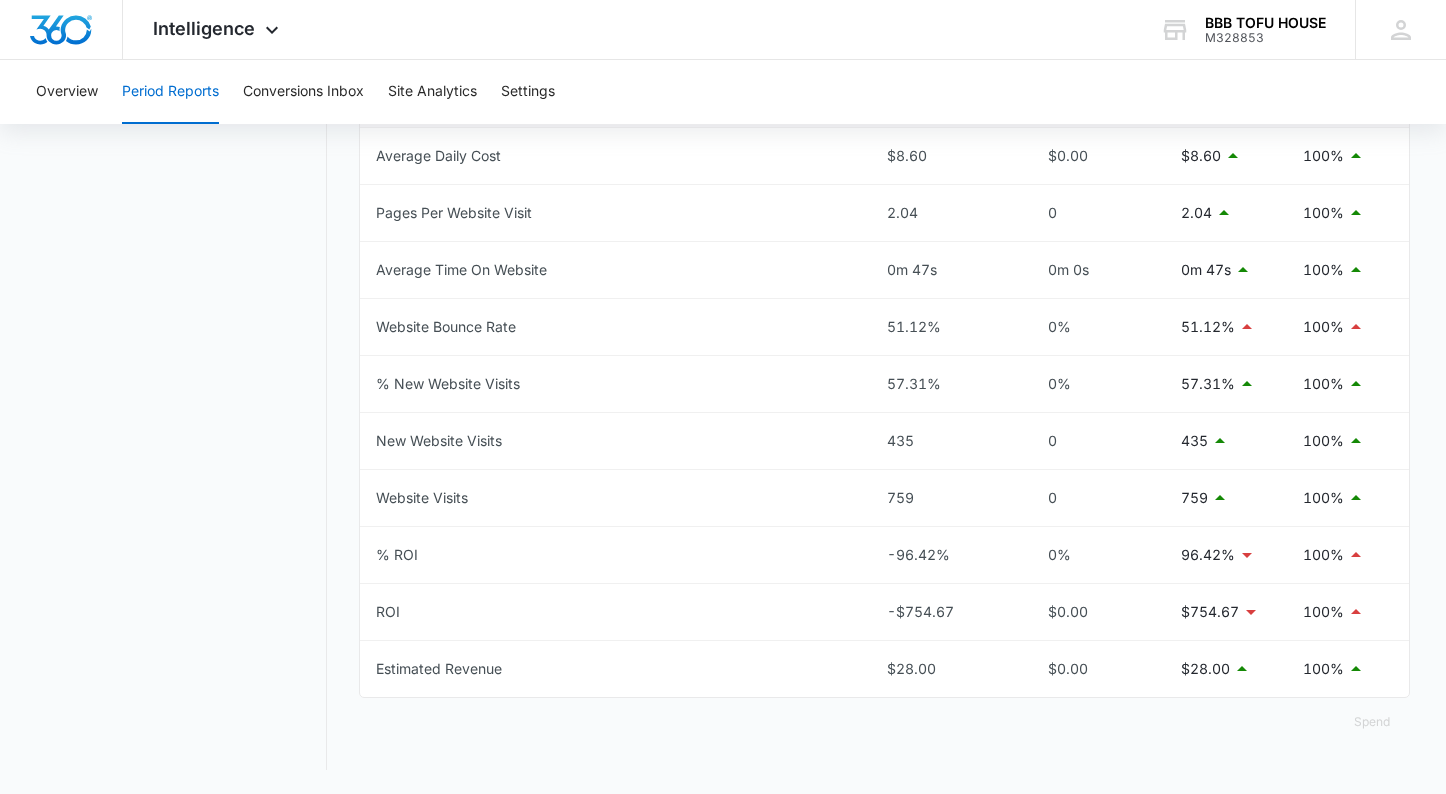 click on "Spend" at bounding box center [884, 722] 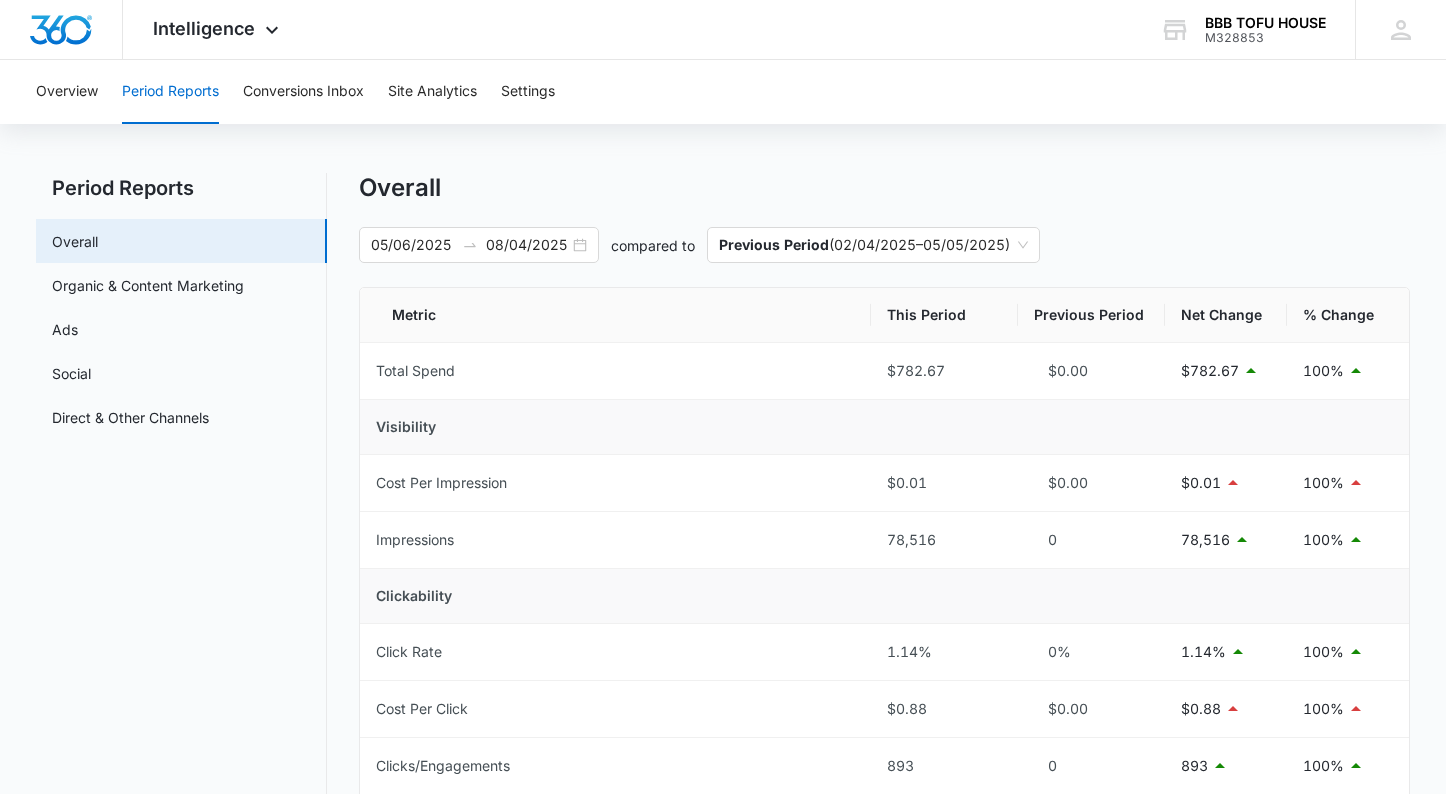 scroll, scrollTop: 0, scrollLeft: 0, axis: both 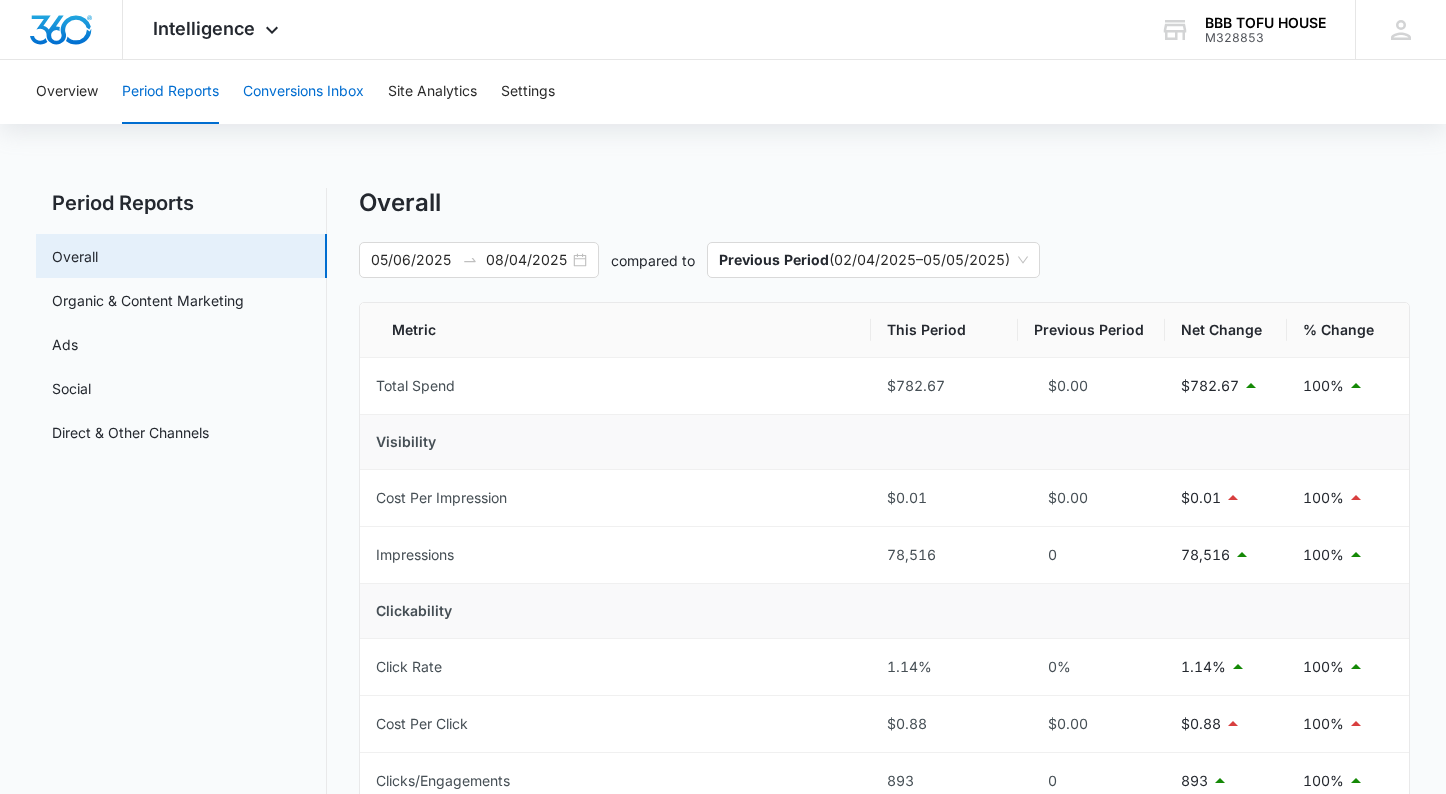 click on "Conversions Inbox" at bounding box center (303, 92) 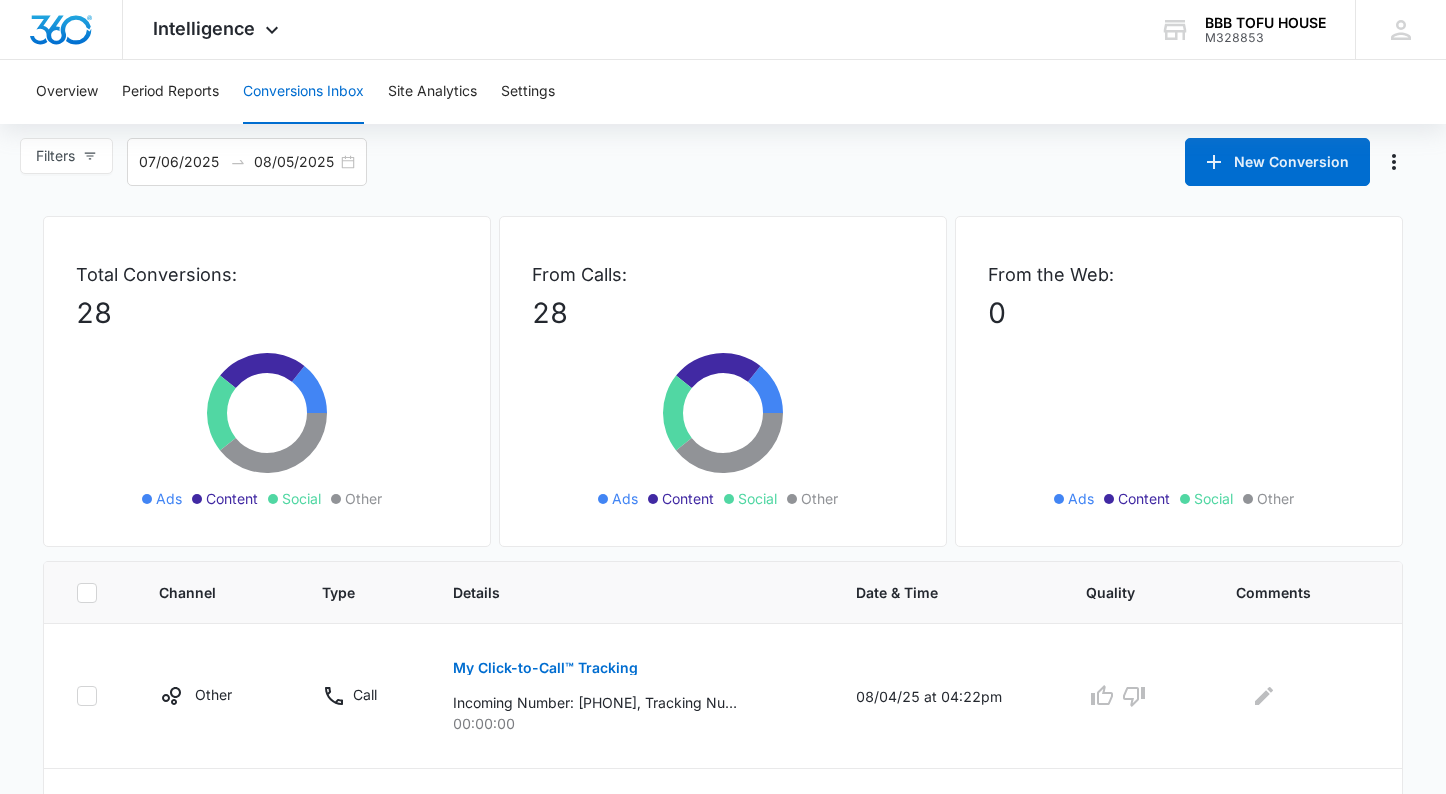 scroll, scrollTop: 0, scrollLeft: 0, axis: both 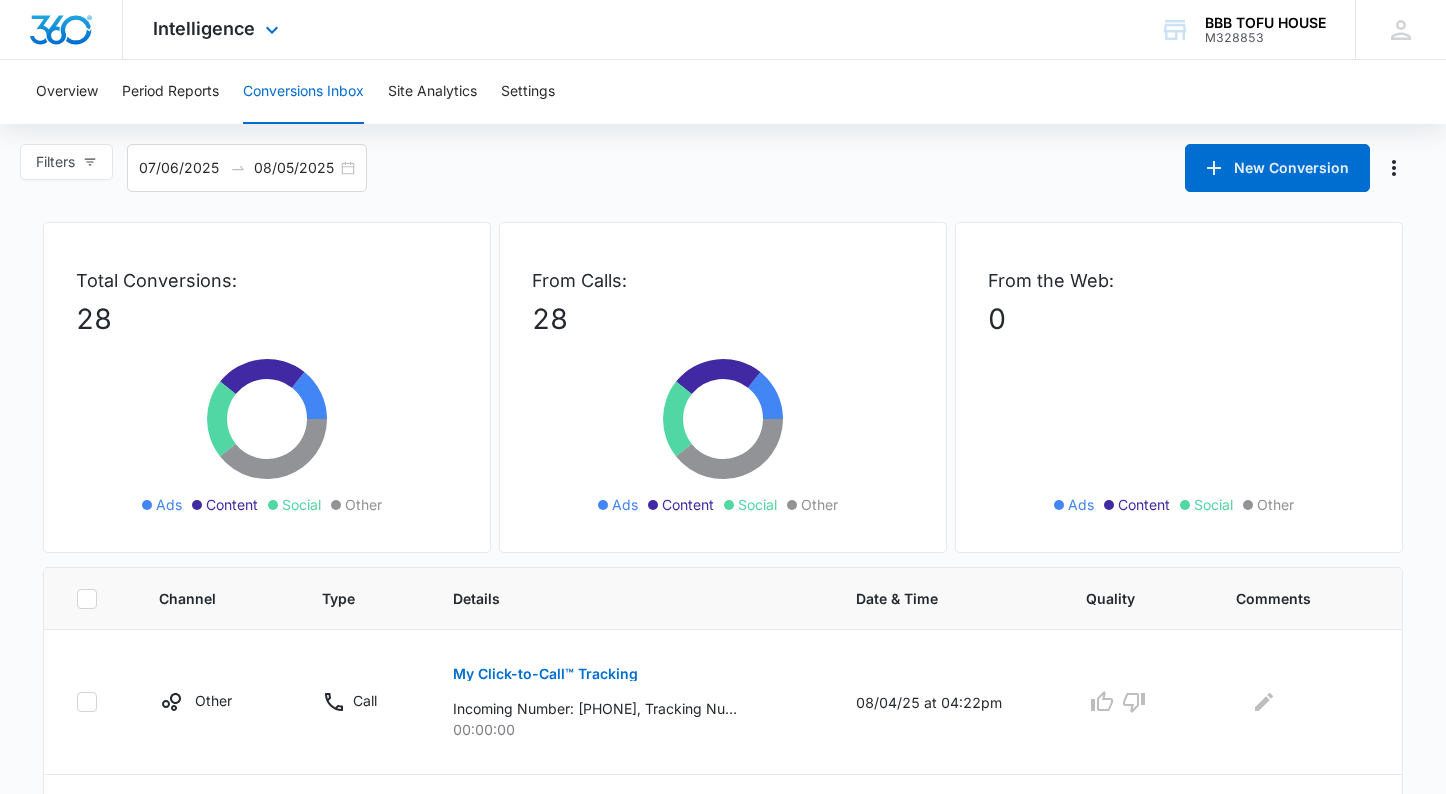 click at bounding box center (61, 30) 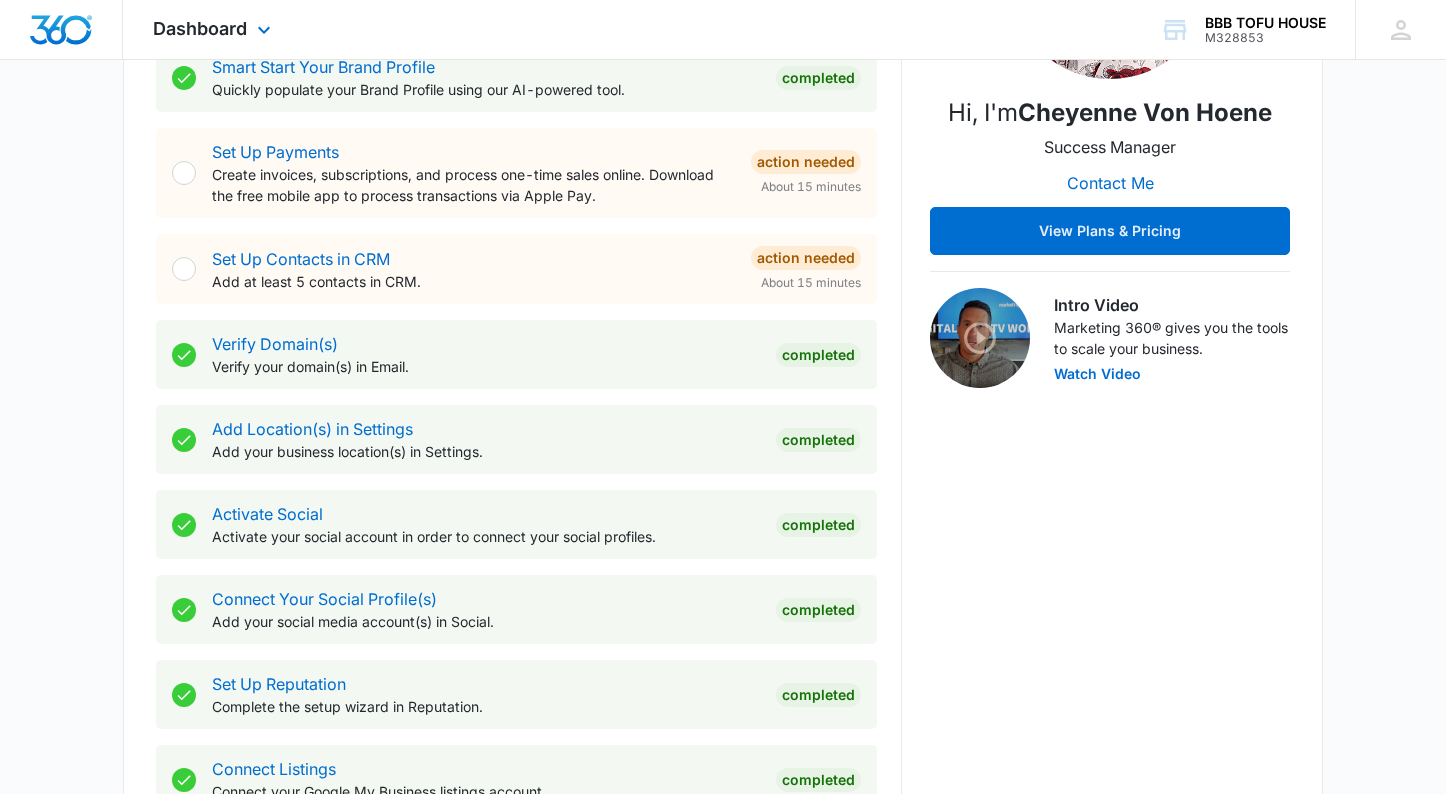 scroll, scrollTop: 0, scrollLeft: 0, axis: both 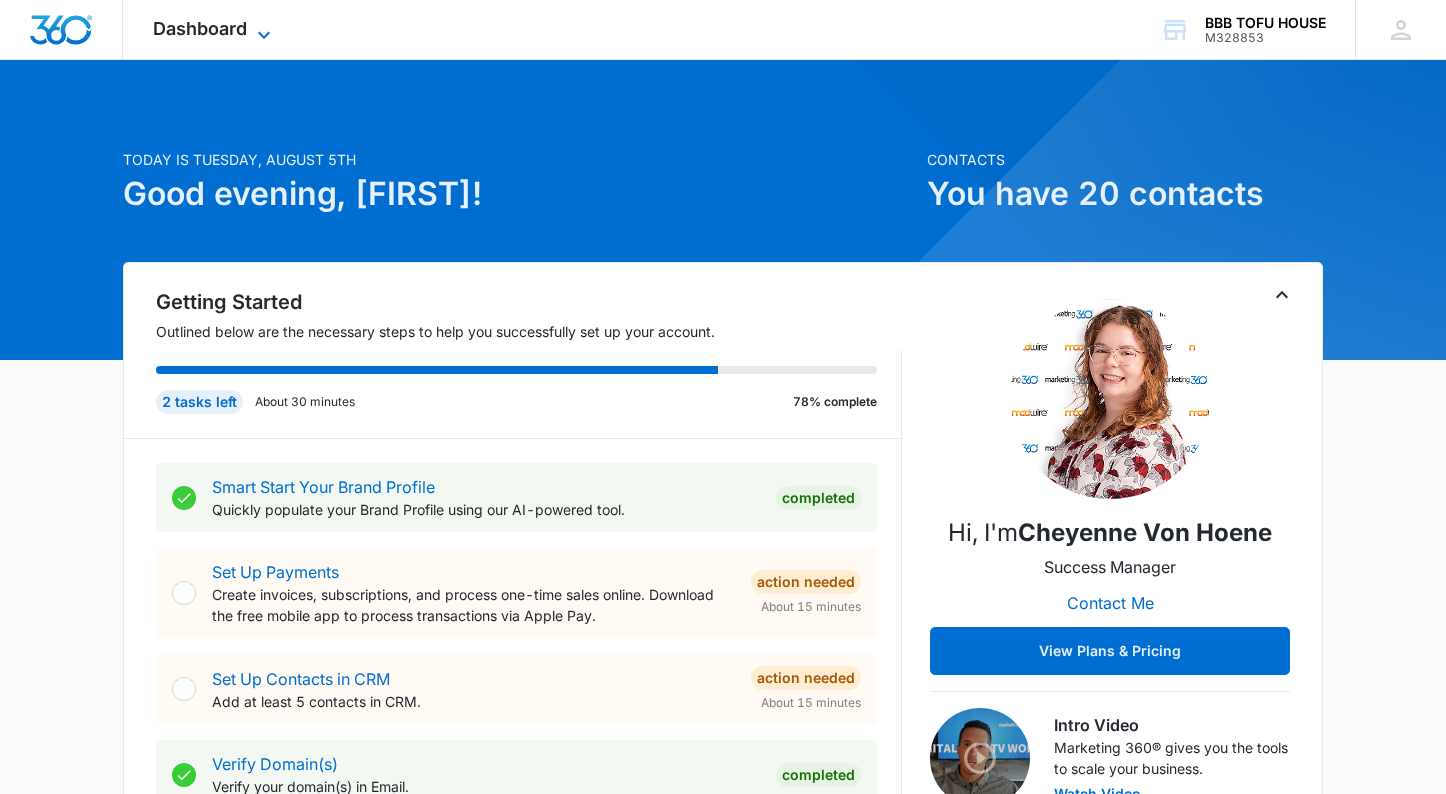 click on "Dashboard" at bounding box center [200, 28] 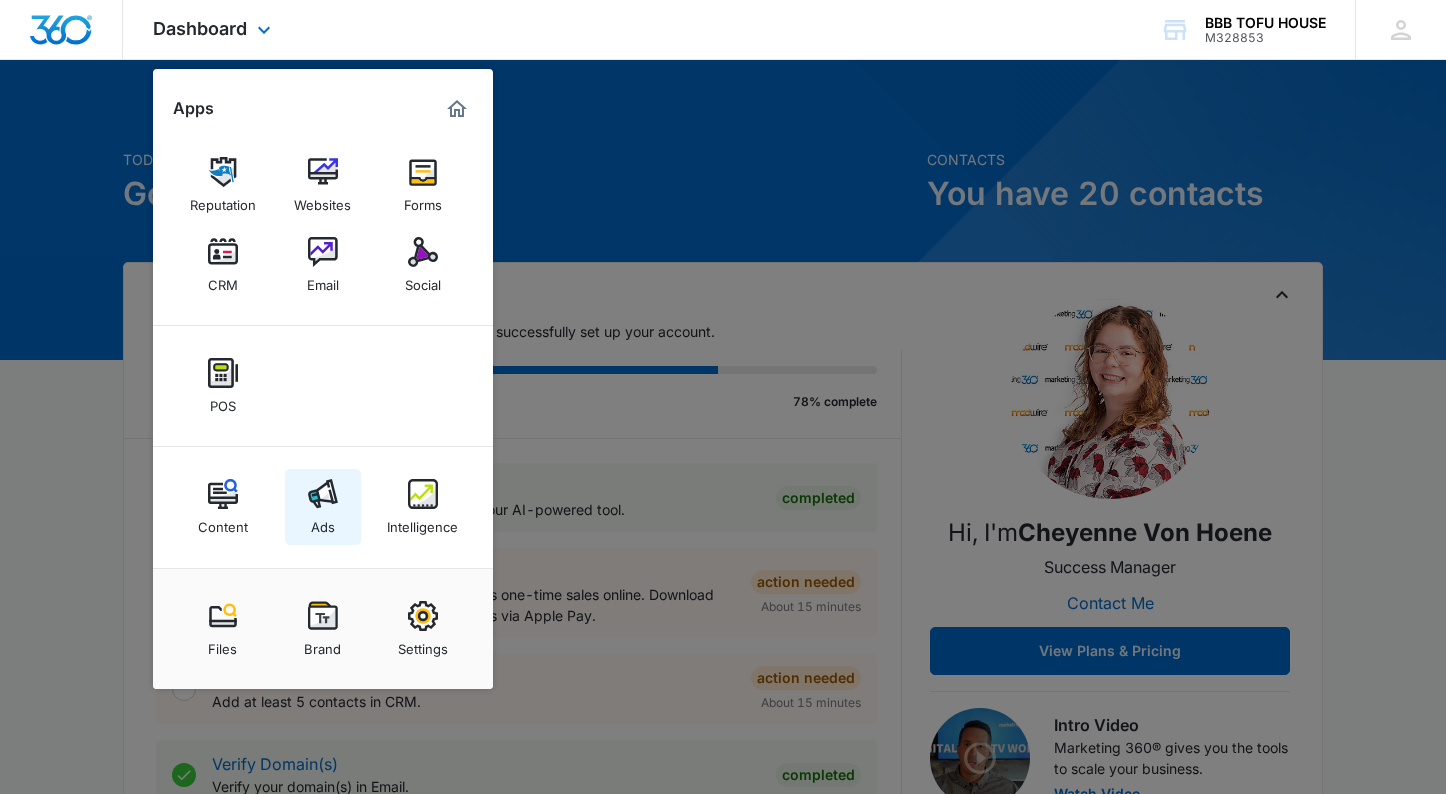 click at bounding box center [323, 494] 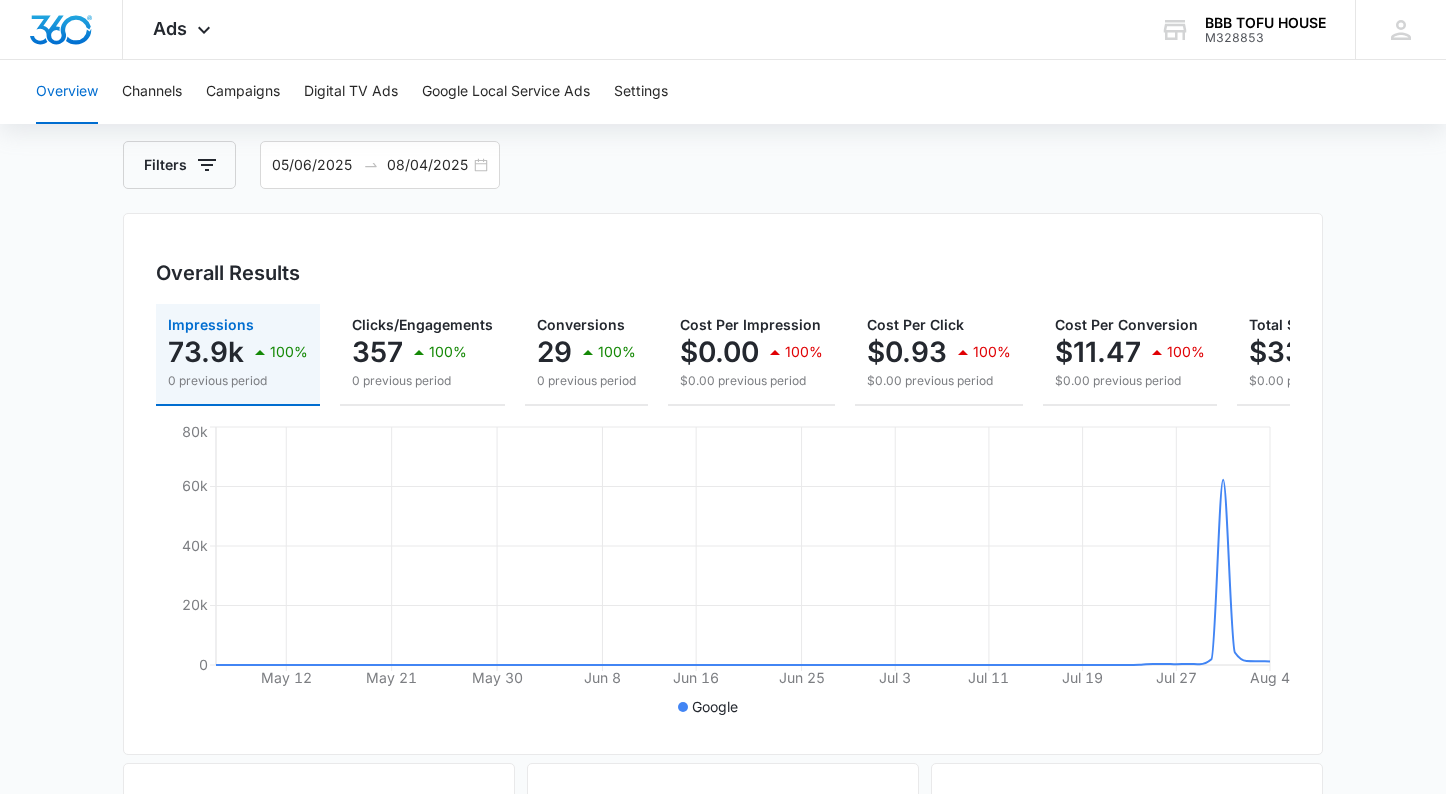 scroll, scrollTop: 100, scrollLeft: 0, axis: vertical 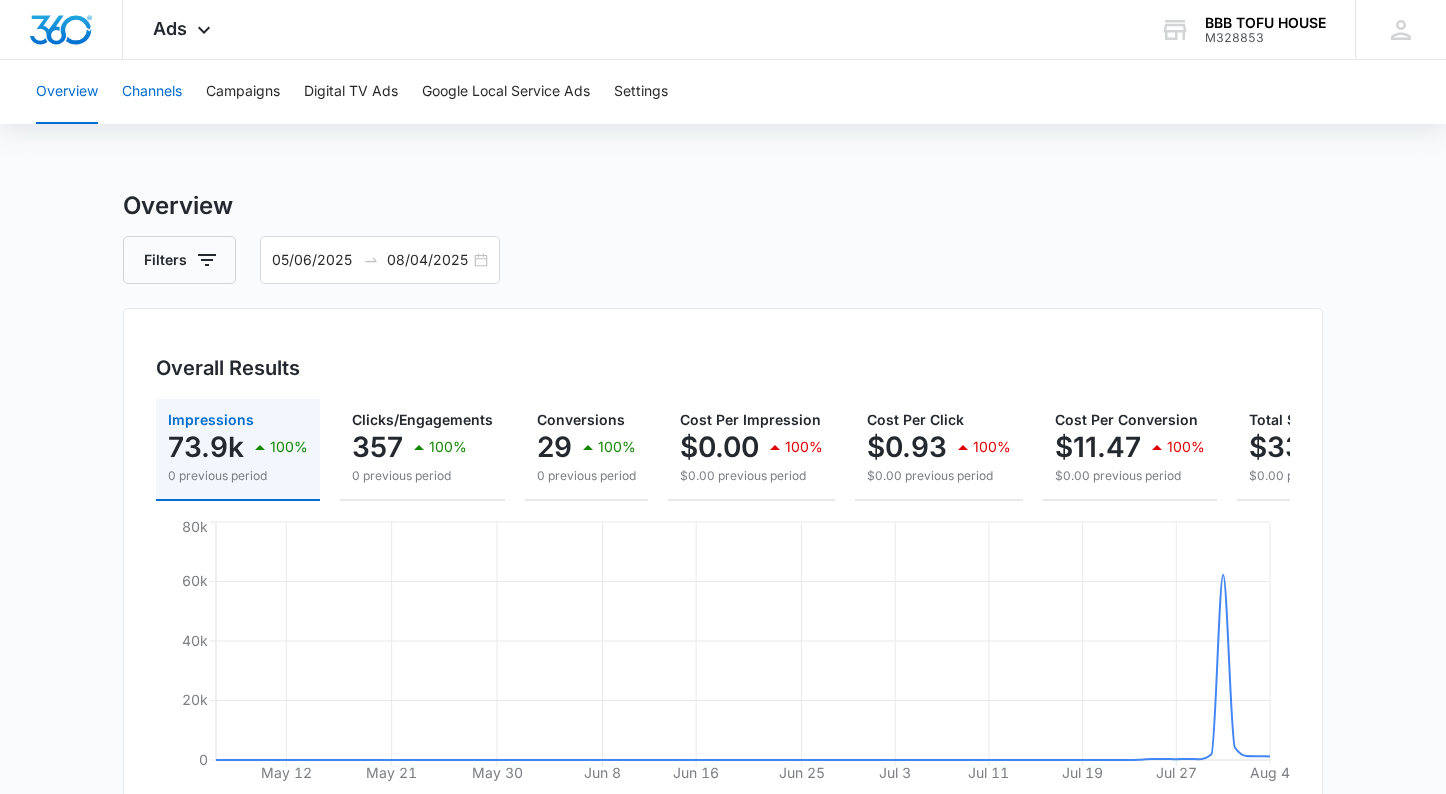 click on "Channels" at bounding box center (152, 92) 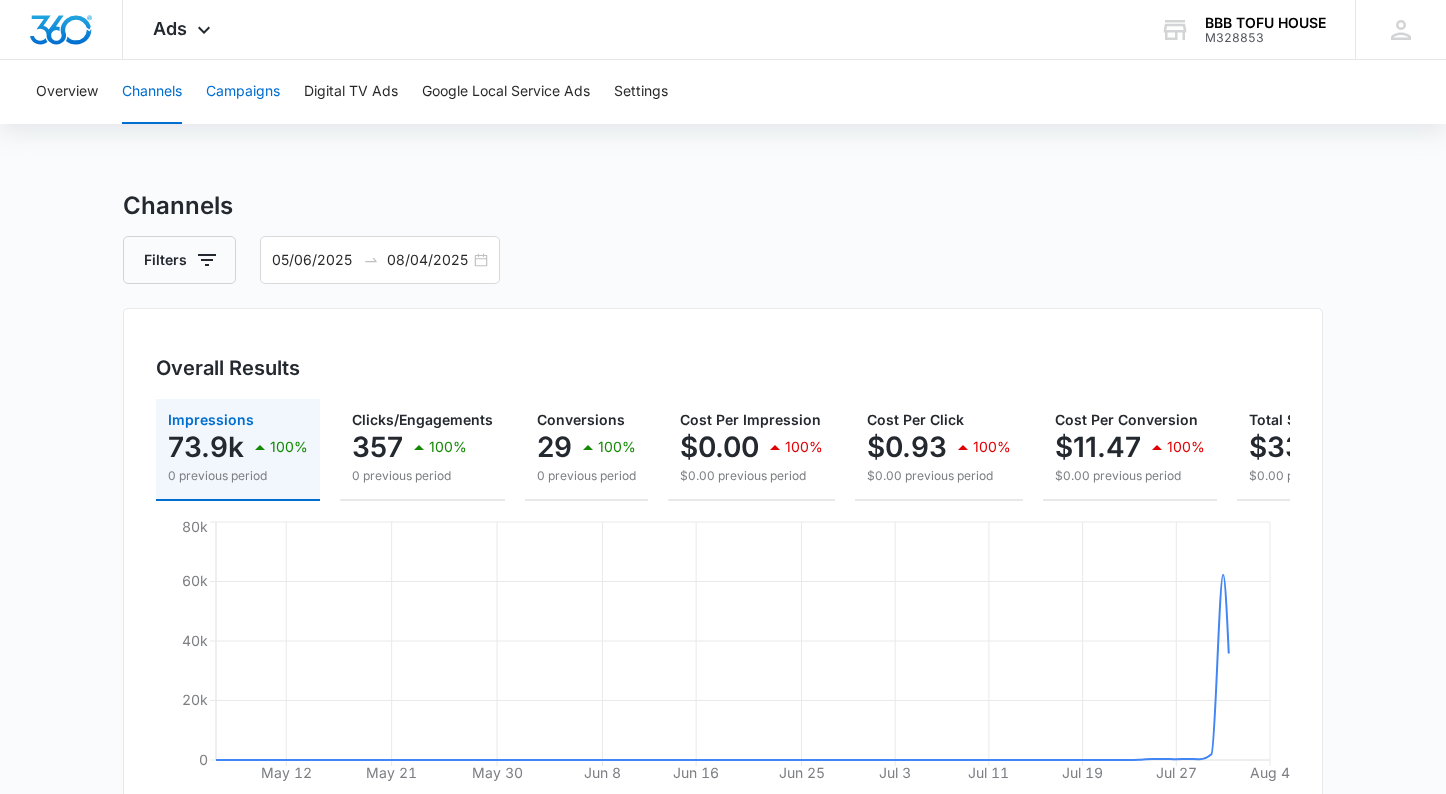 click on "Campaigns" at bounding box center [243, 92] 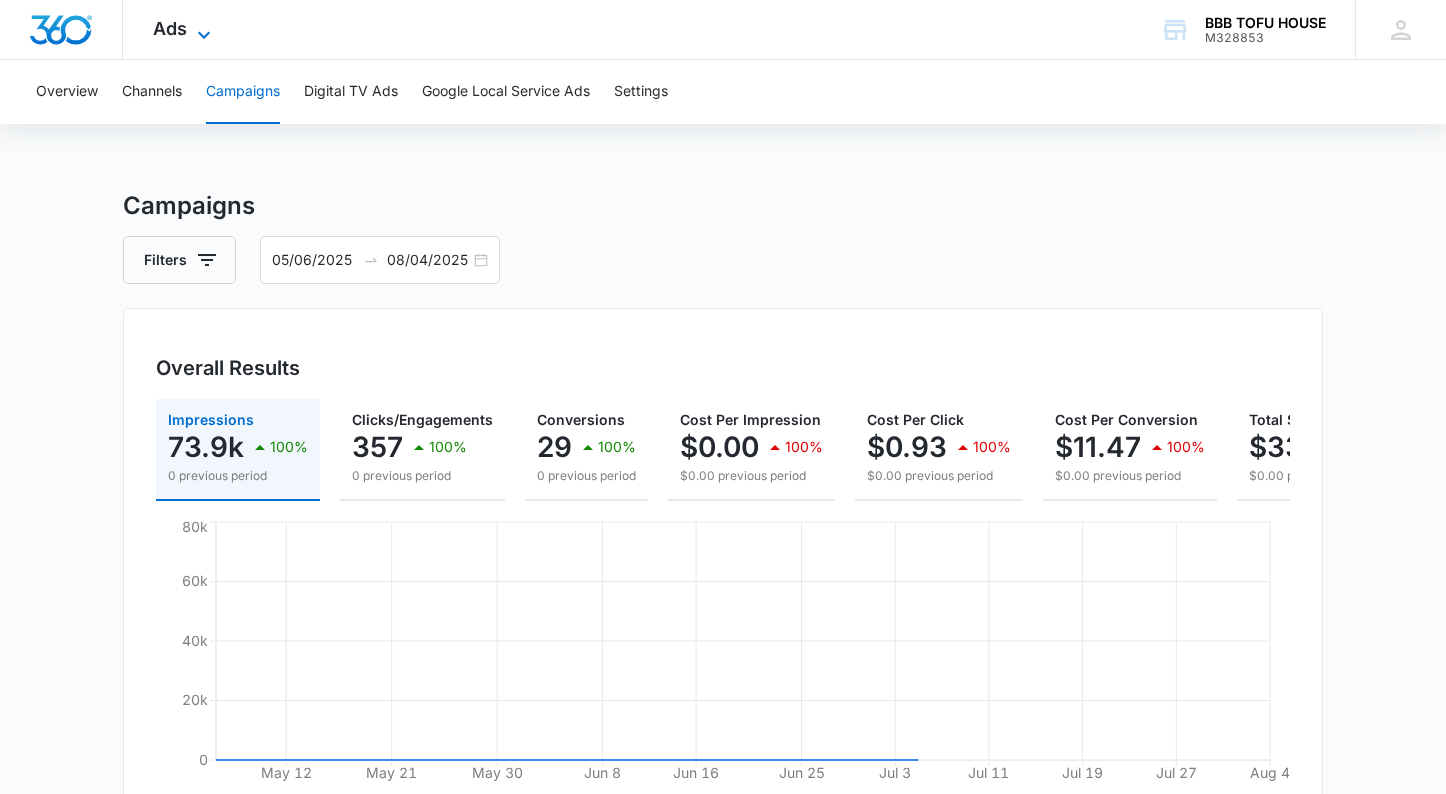 click 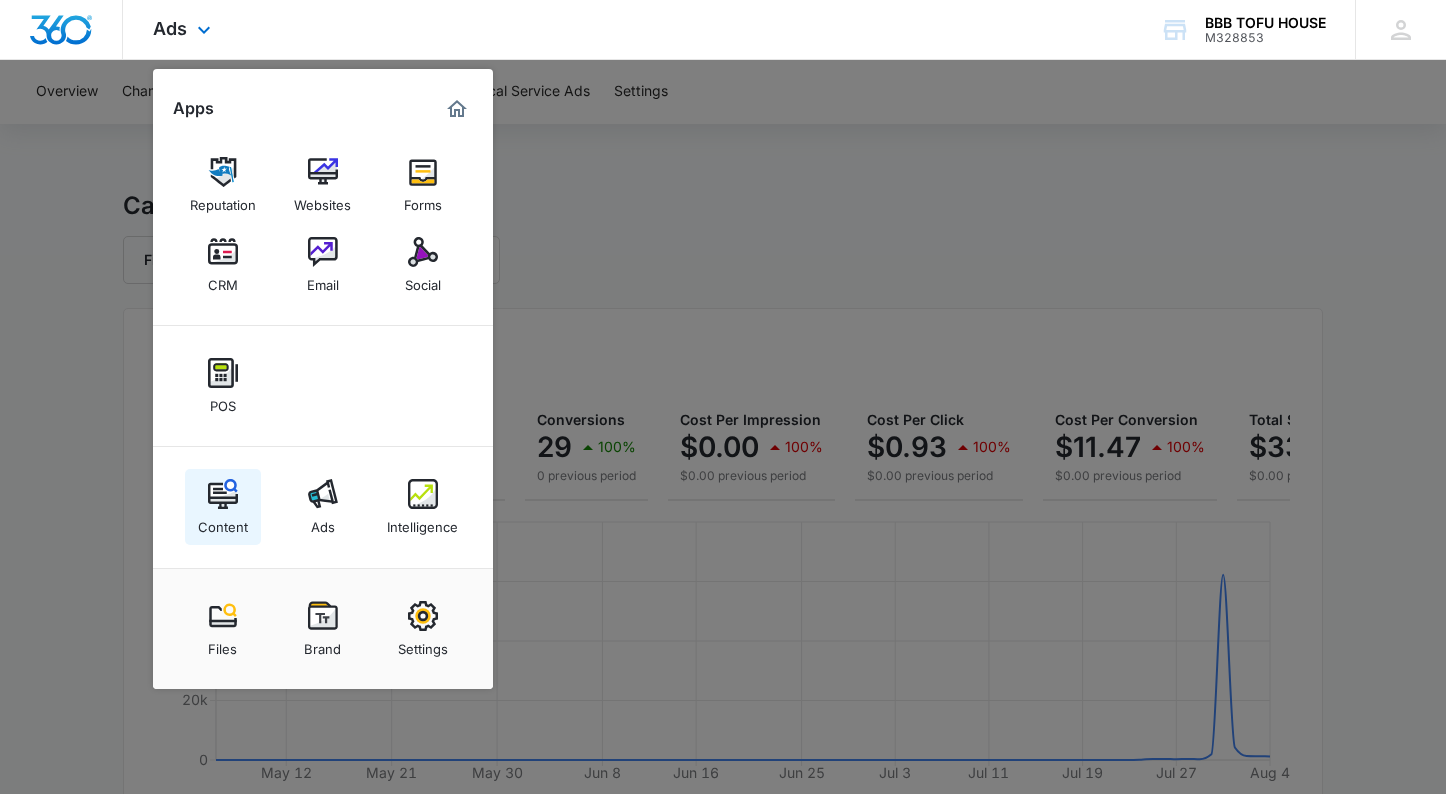 click at bounding box center [223, 494] 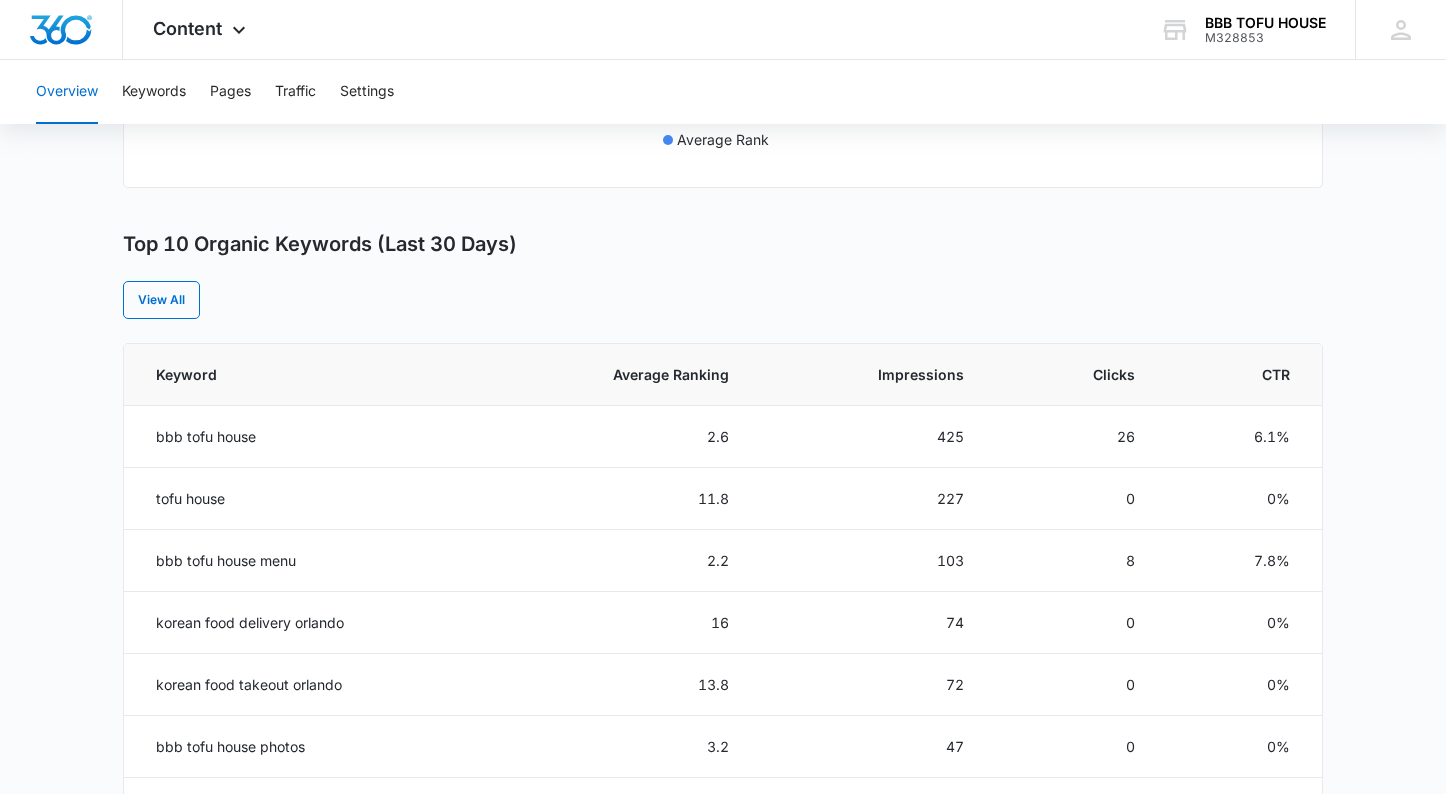 scroll, scrollTop: 700, scrollLeft: 0, axis: vertical 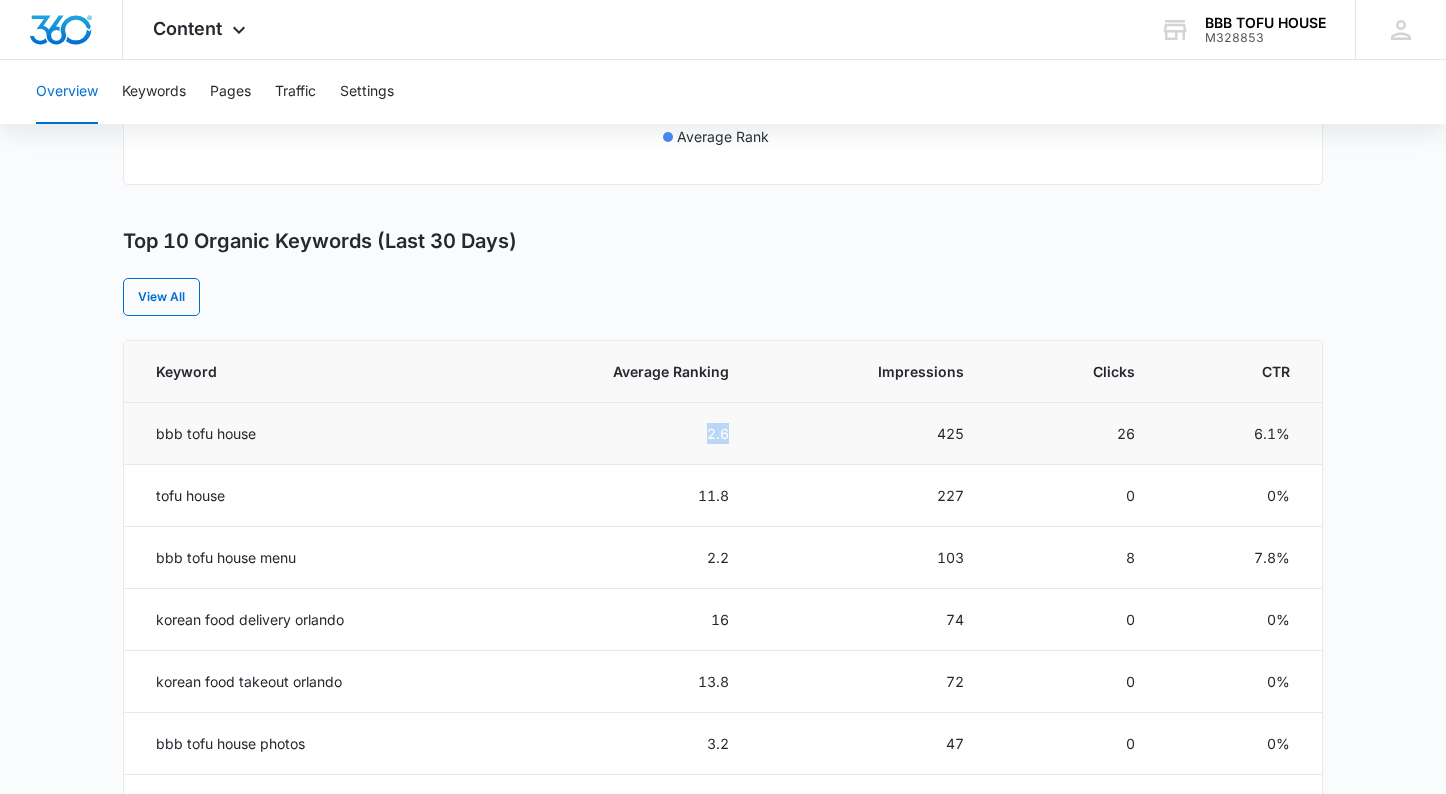 drag, startPoint x: 737, startPoint y: 439, endPoint x: 664, endPoint y: 432, distance: 73.33485 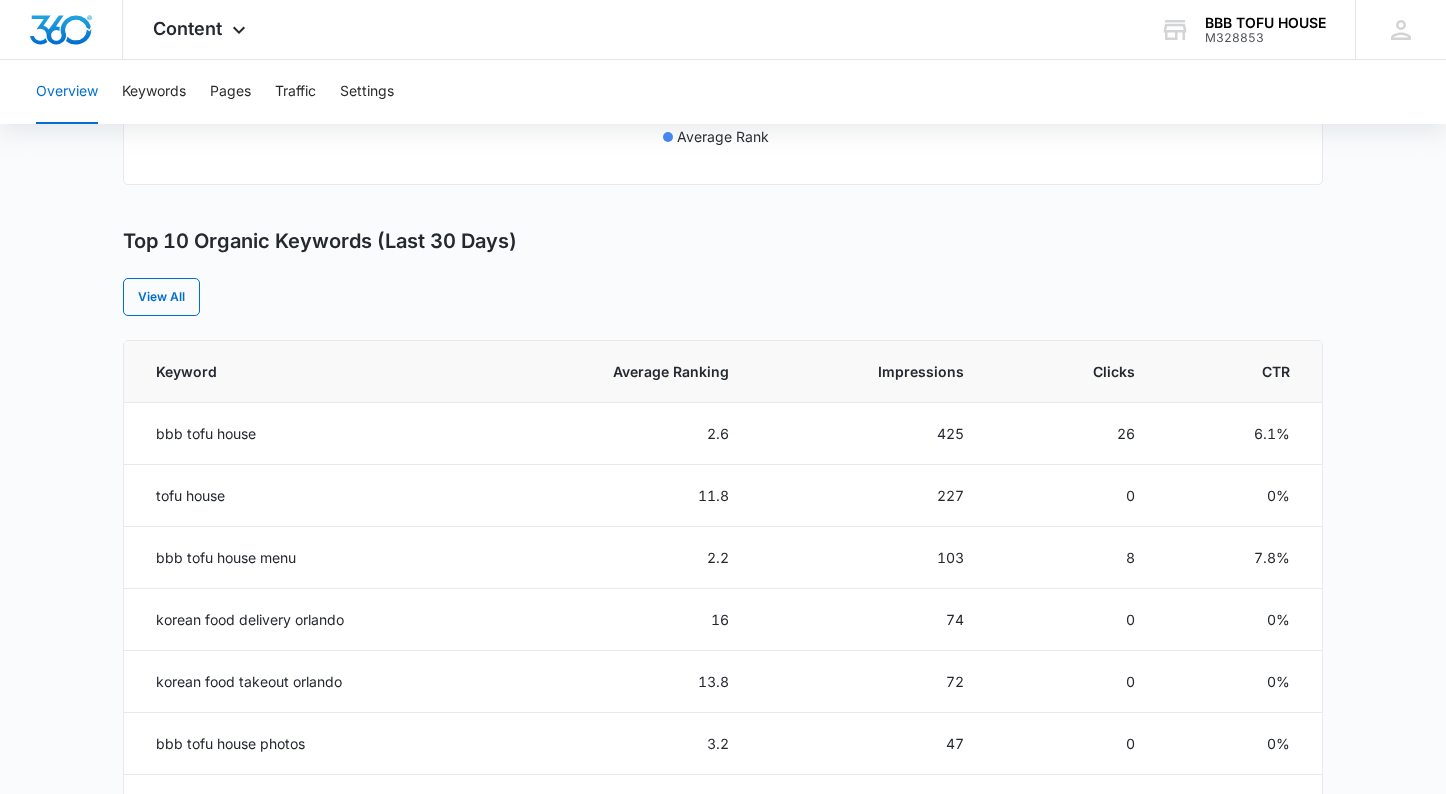 click on "View All" at bounding box center [723, 297] 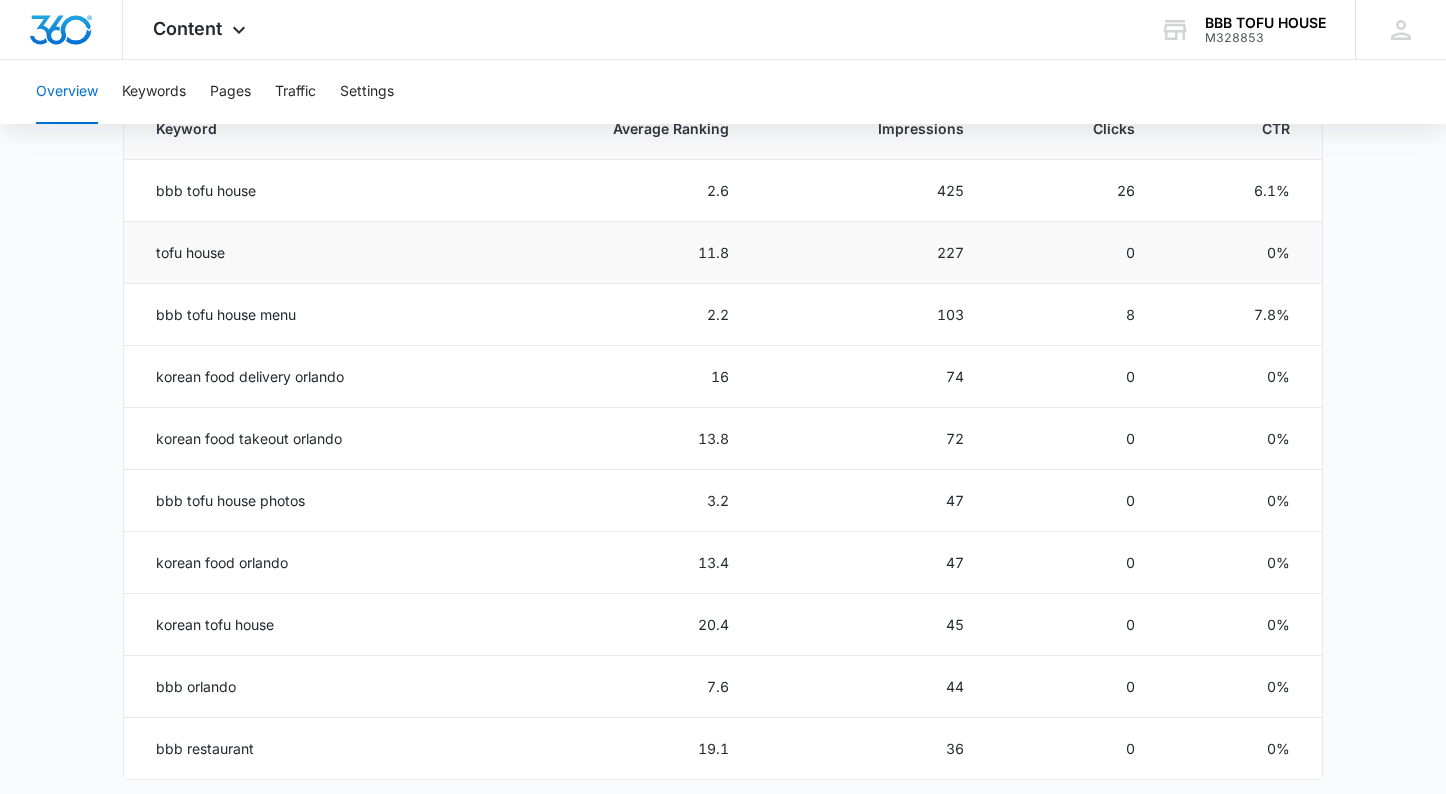 scroll, scrollTop: 1000, scrollLeft: 0, axis: vertical 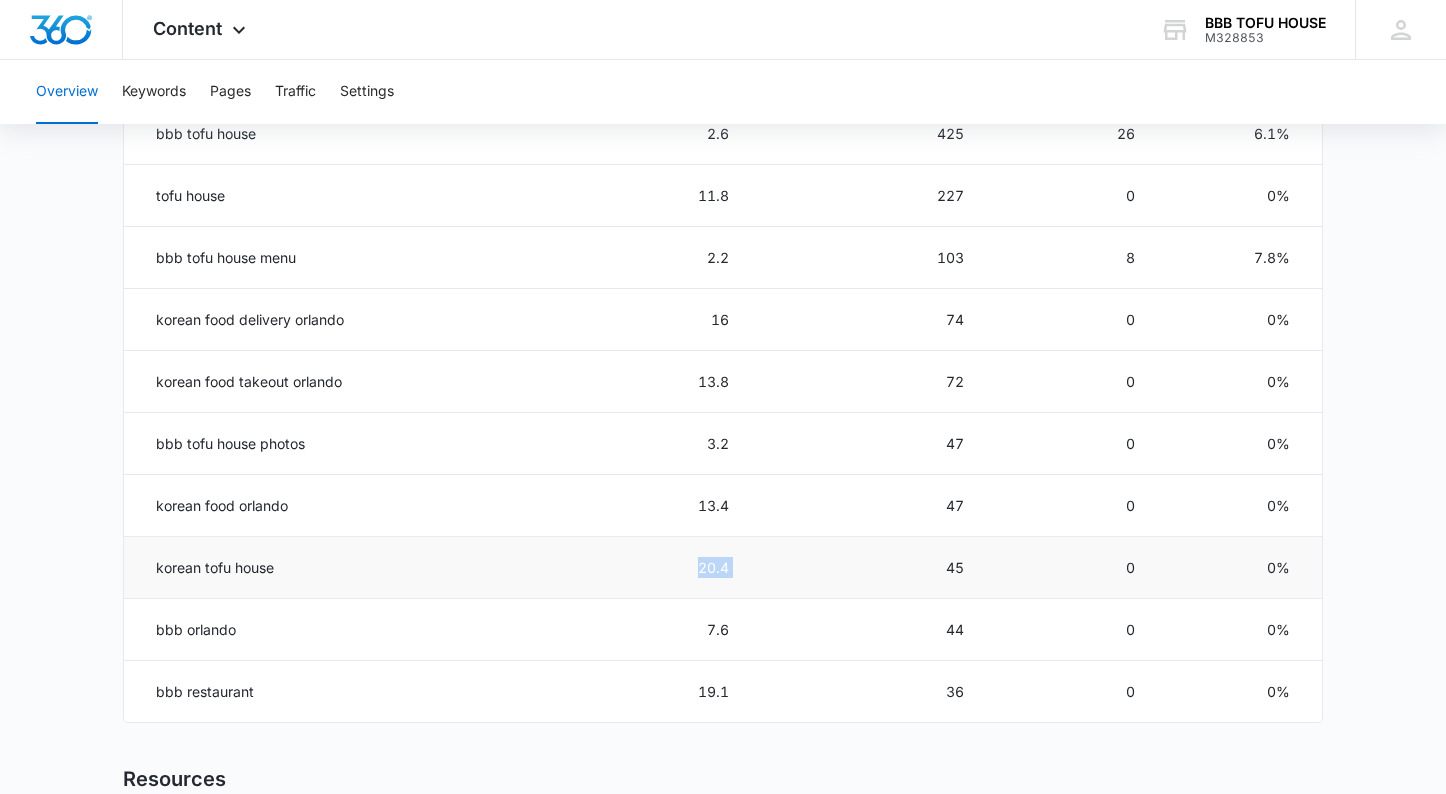 drag, startPoint x: 769, startPoint y: 566, endPoint x: 657, endPoint y: 573, distance: 112.21854 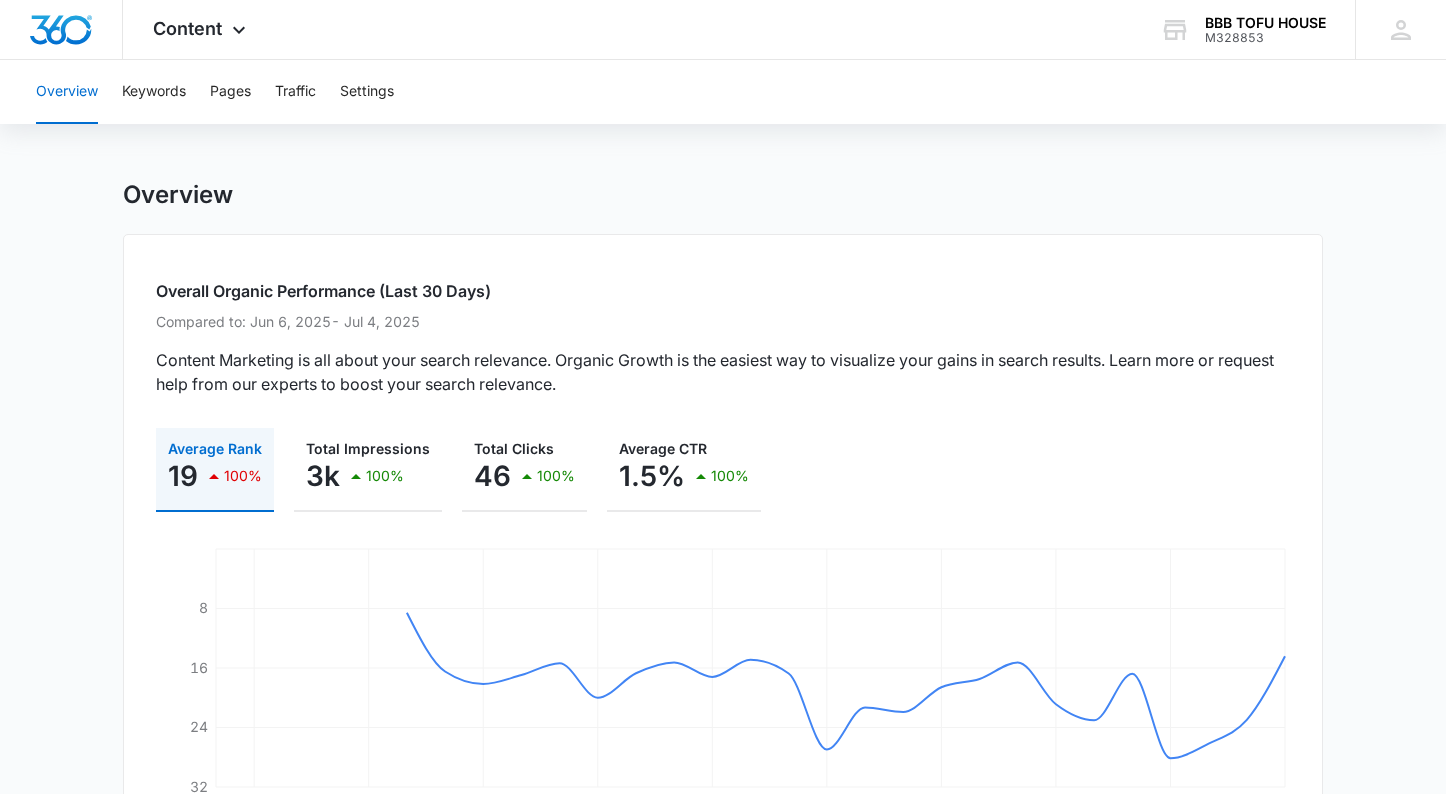 scroll, scrollTop: 0, scrollLeft: 0, axis: both 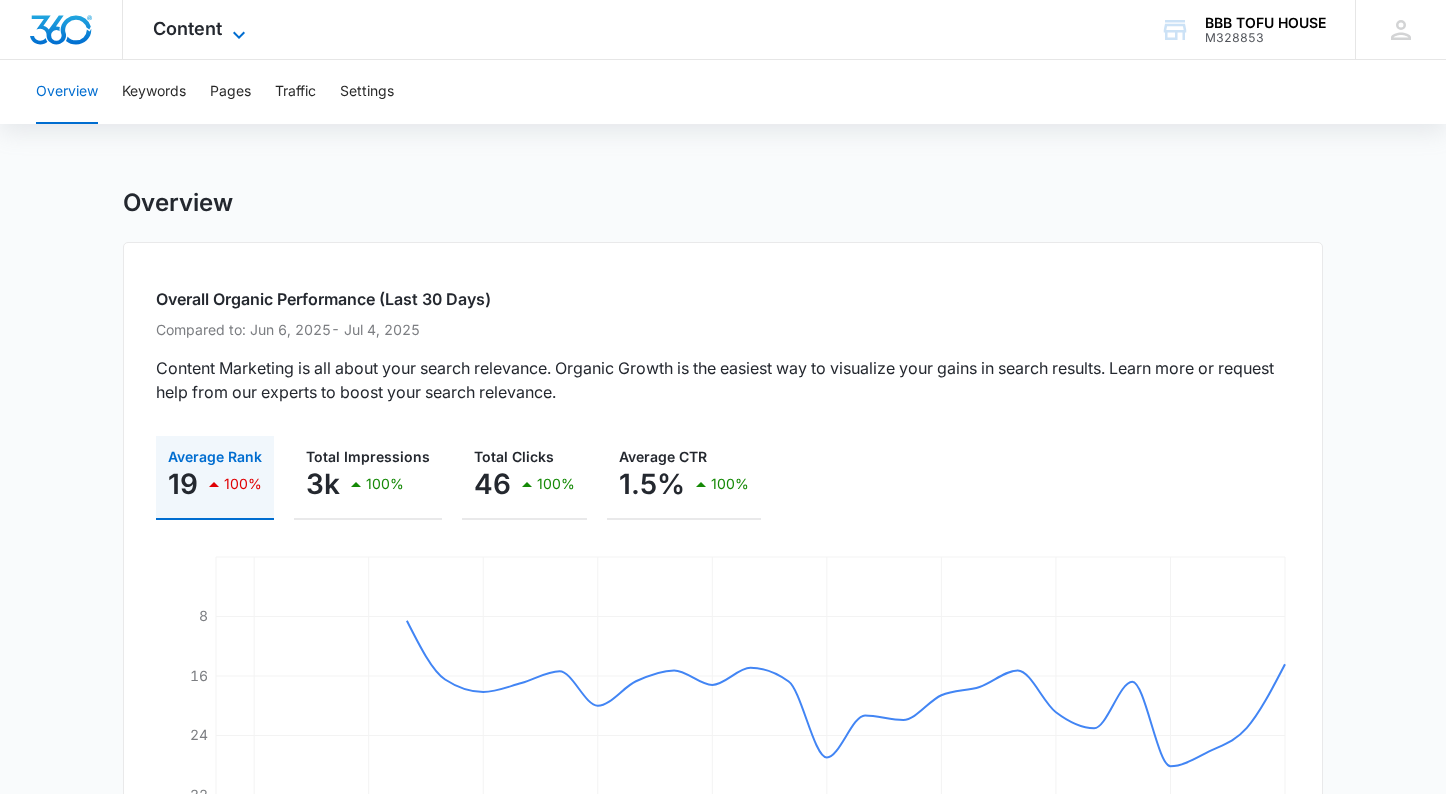 click on "Content" at bounding box center (187, 28) 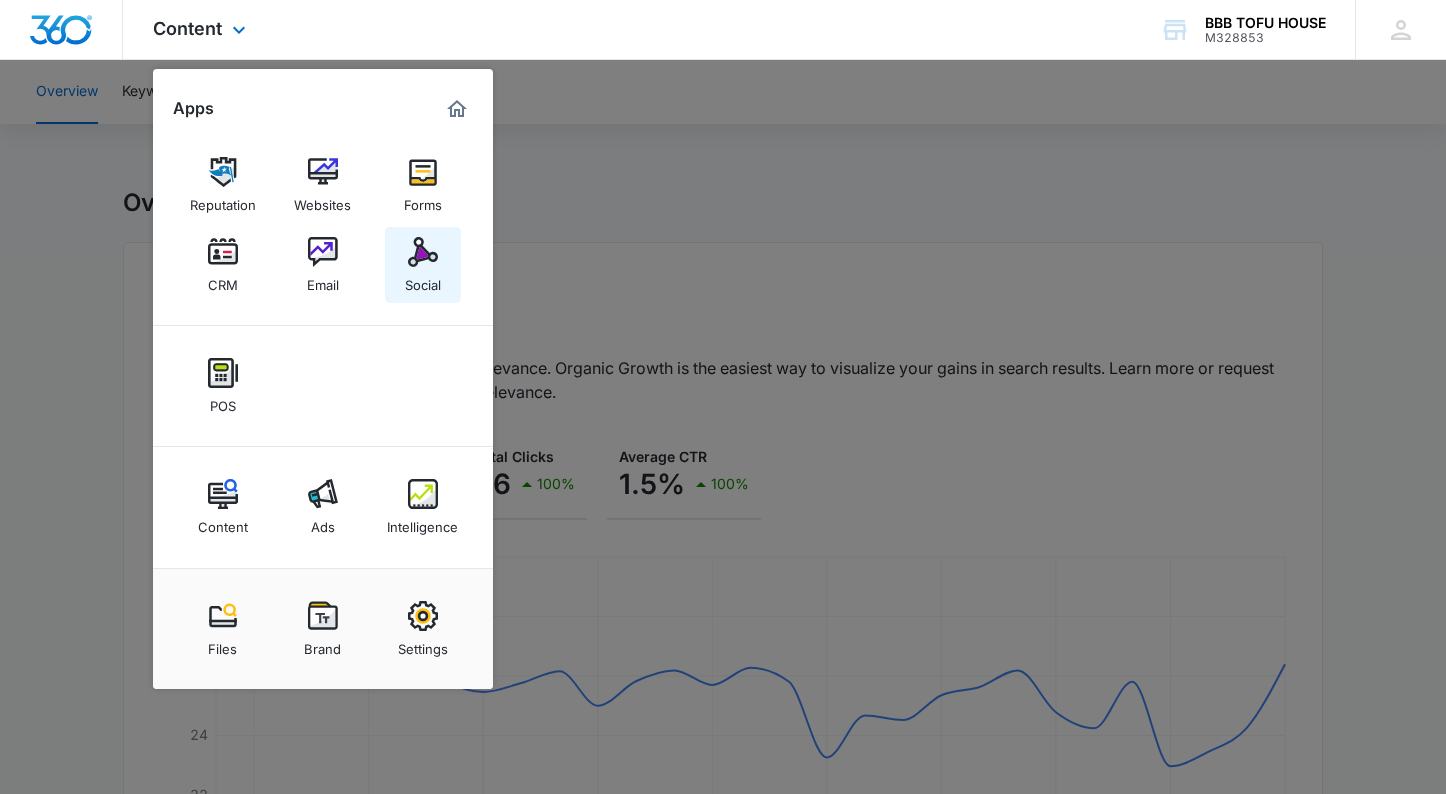 click at bounding box center (423, 252) 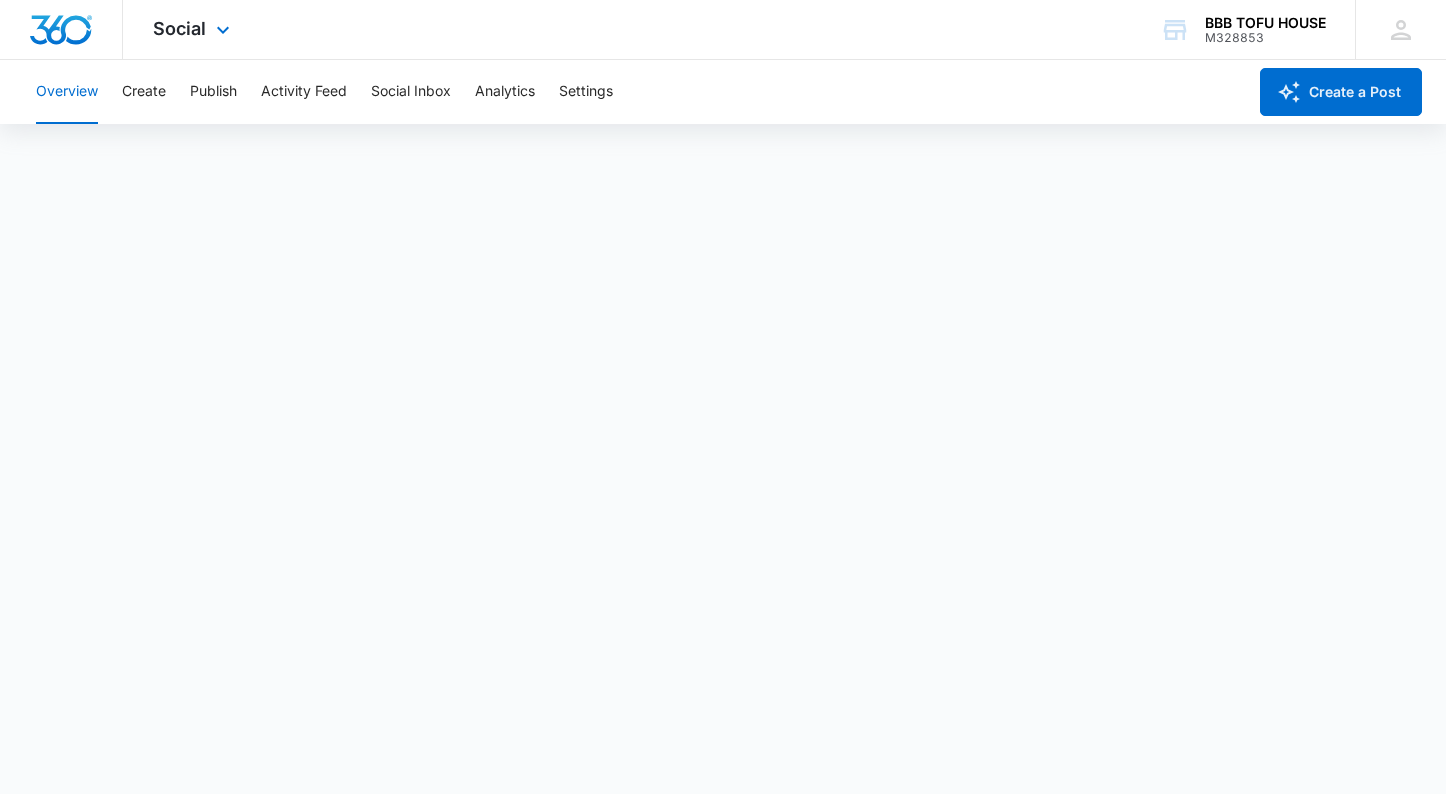 click on "Social Apps Reputation Websites Forms CRM Email Social POS Content Ads Intelligence Files Brand Settings" at bounding box center [194, 29] 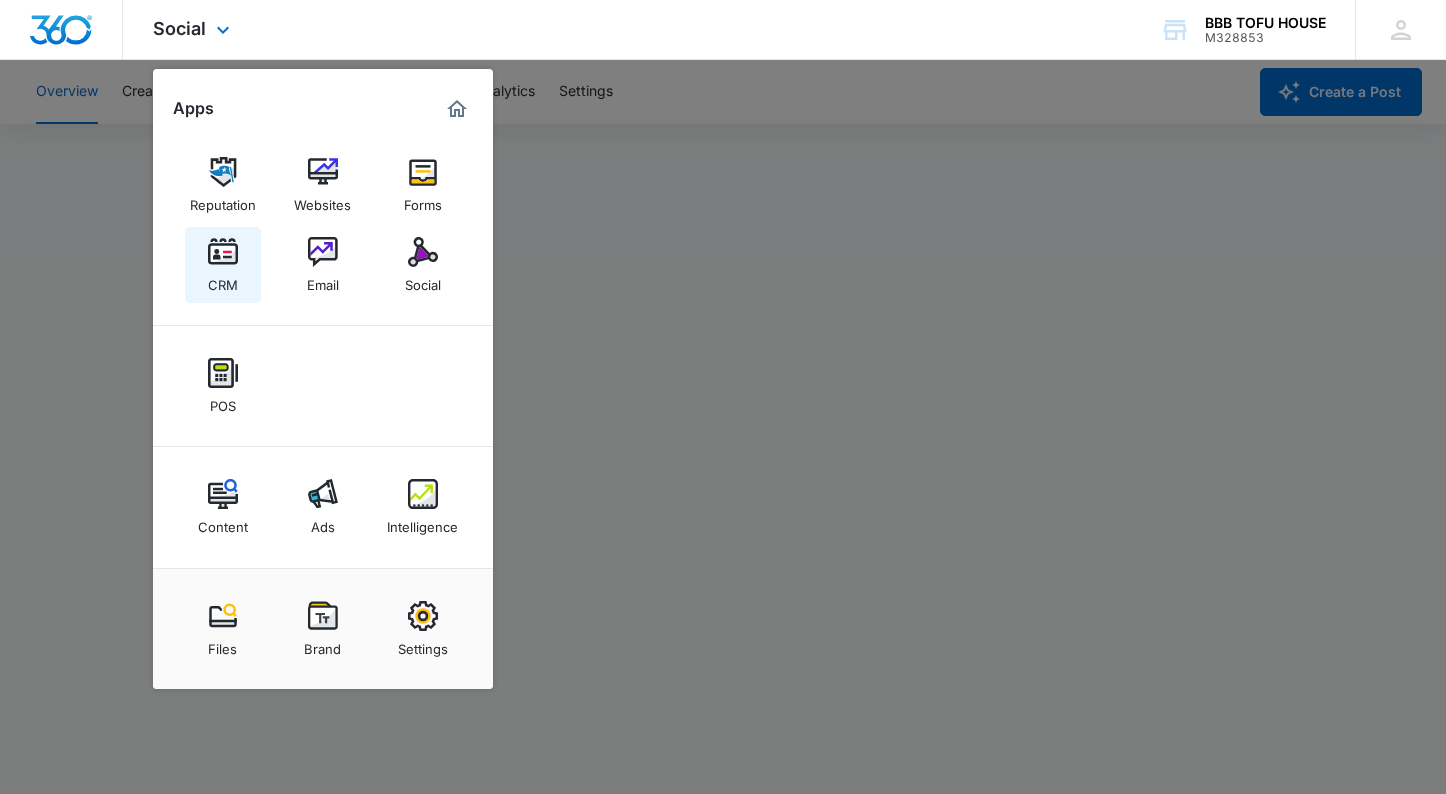 click on "CRM" at bounding box center (223, 265) 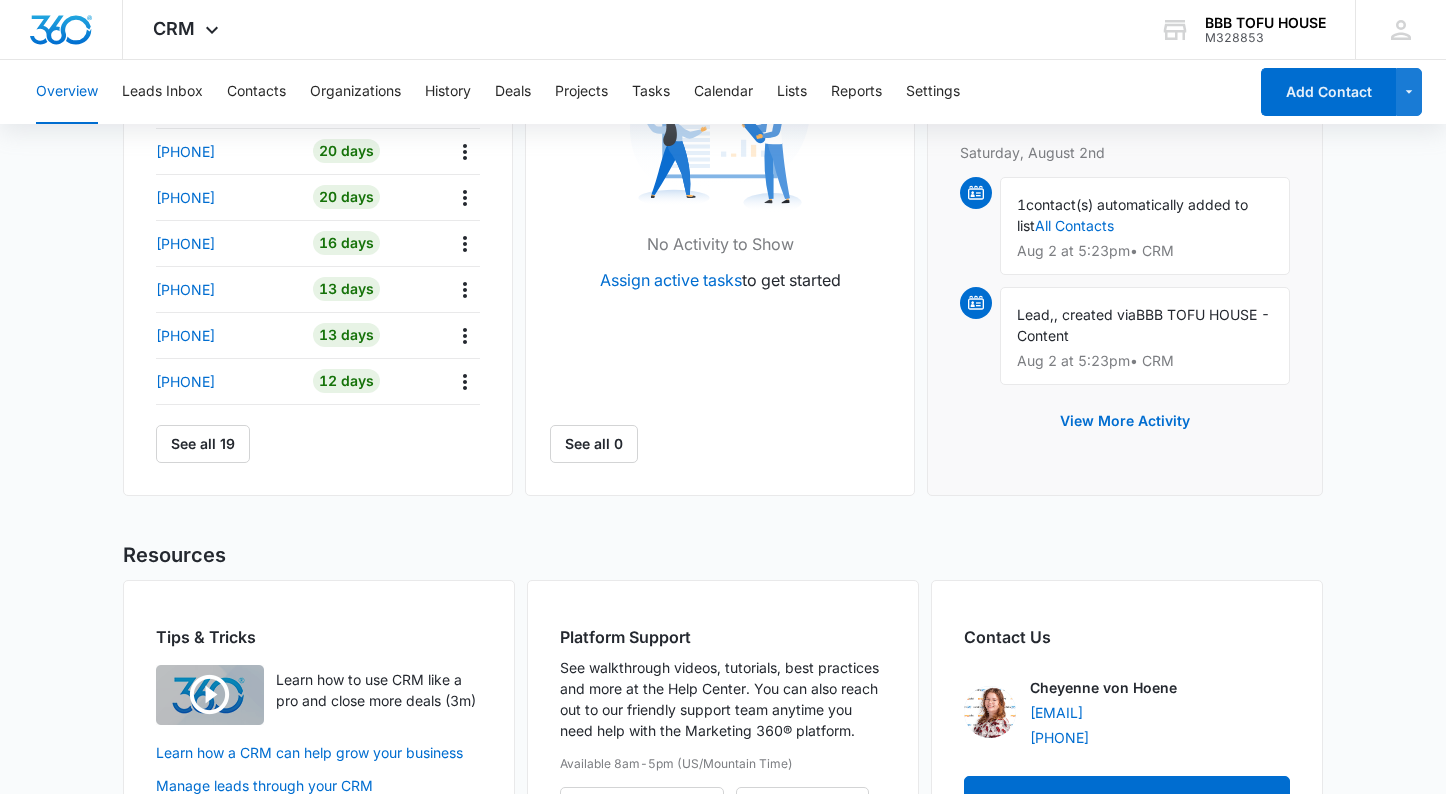 scroll, scrollTop: 900, scrollLeft: 0, axis: vertical 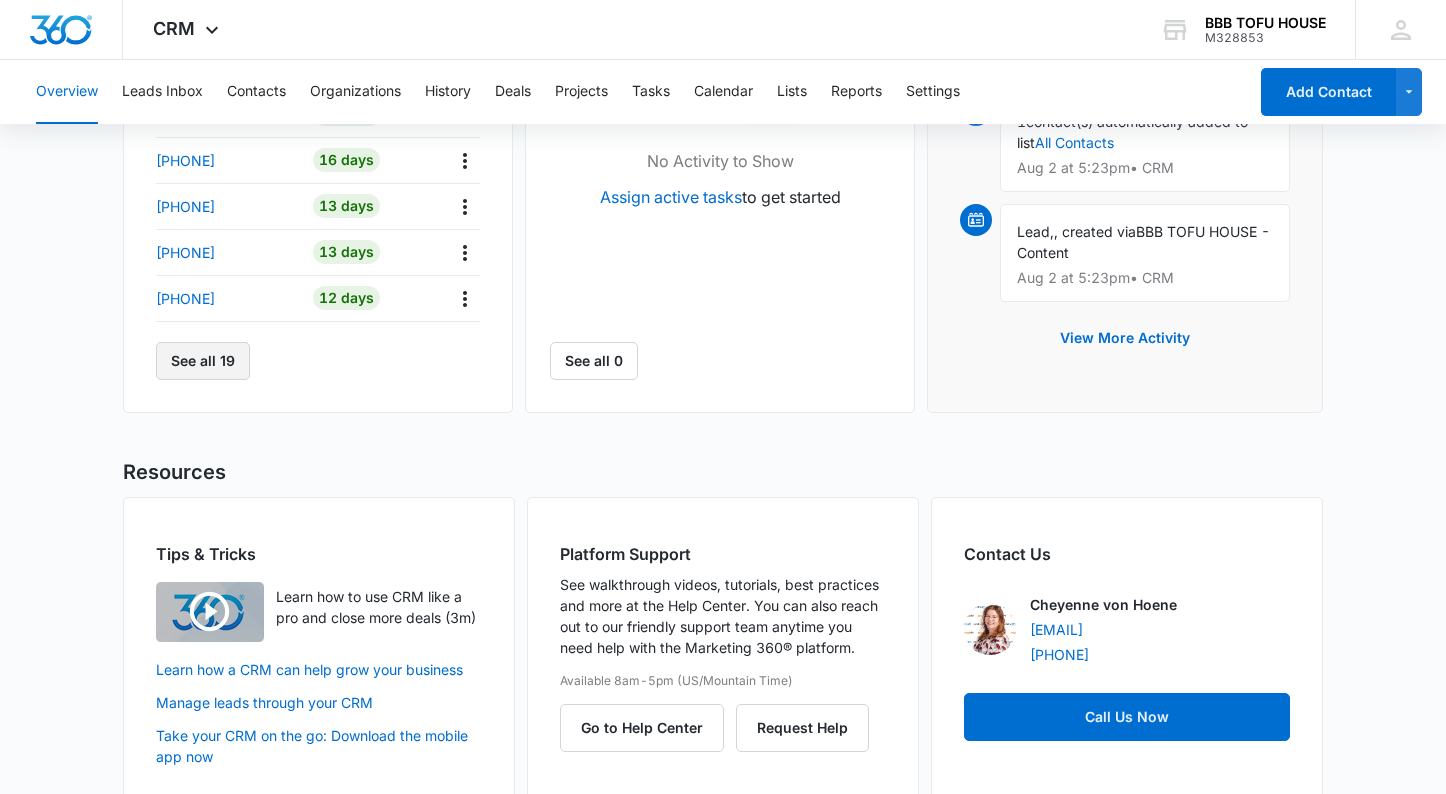 click on "See all 19" at bounding box center [203, 361] 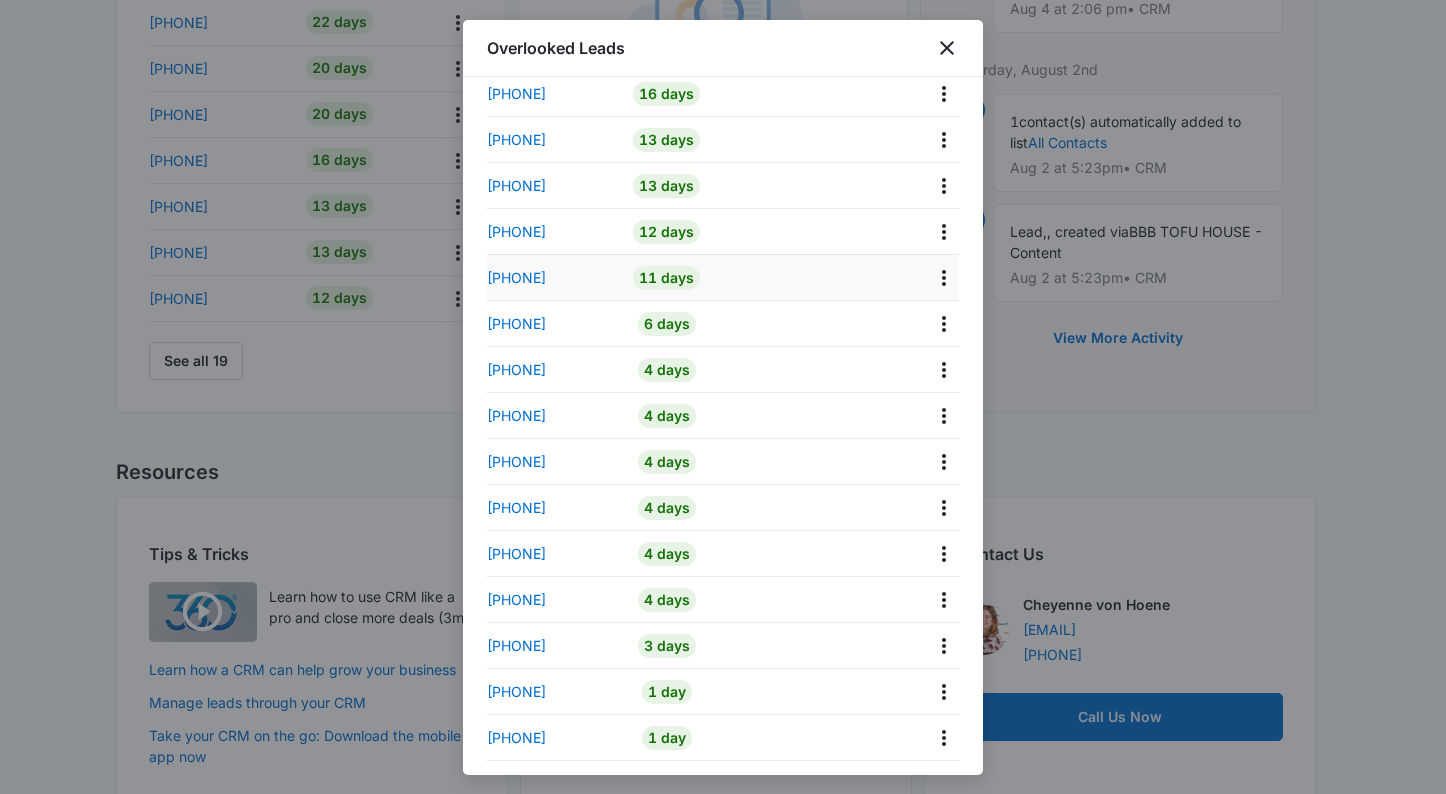 scroll, scrollTop: 267, scrollLeft: 0, axis: vertical 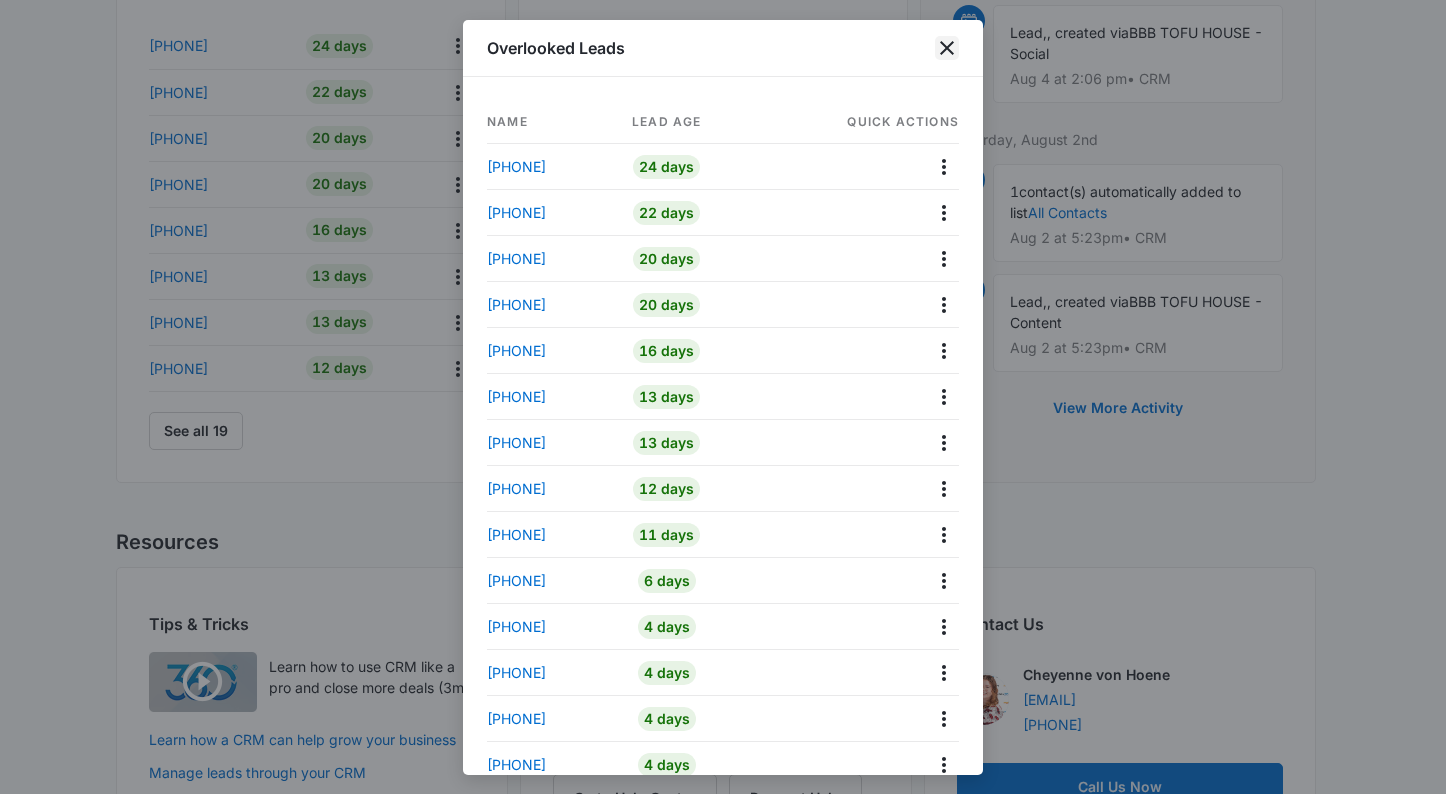 click 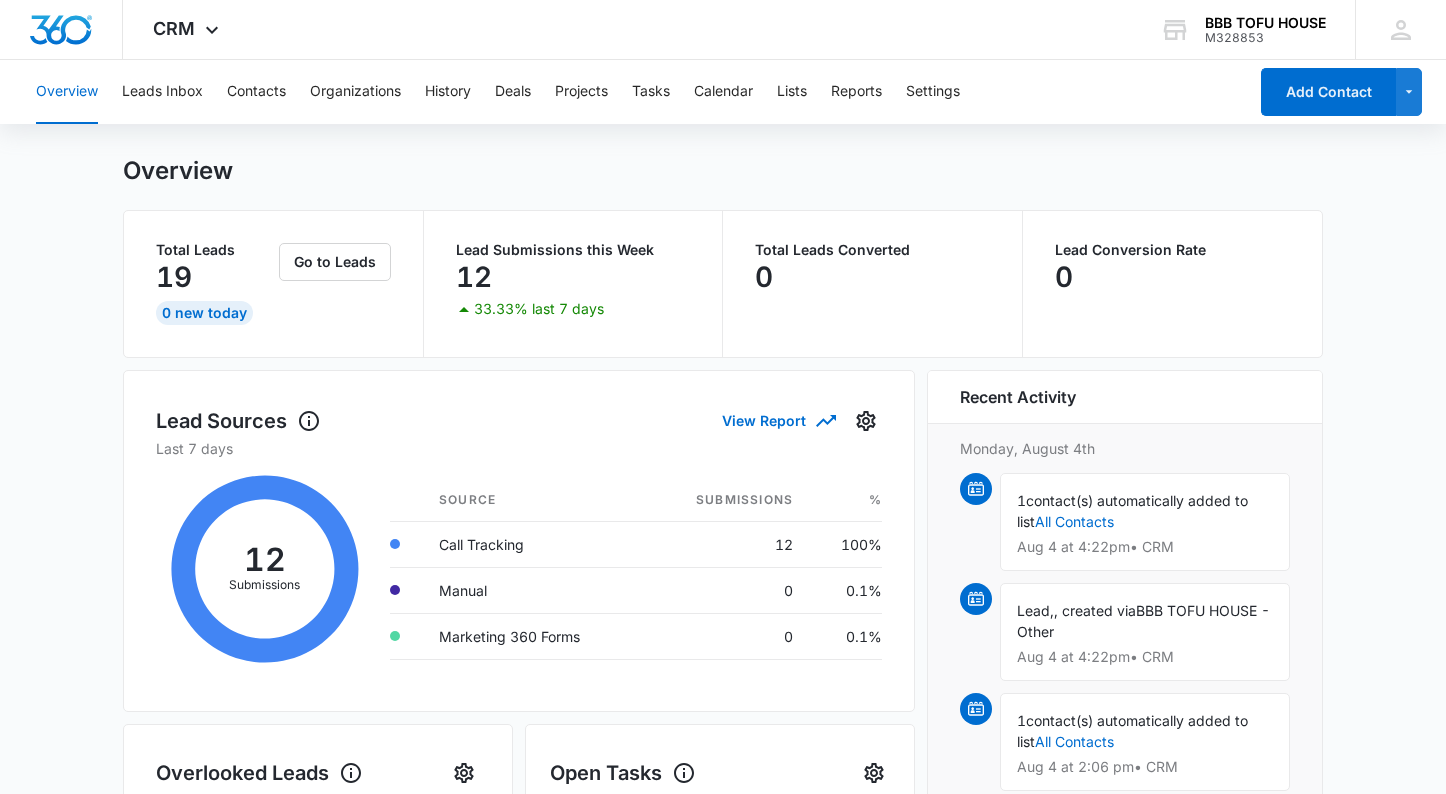scroll, scrollTop: 0, scrollLeft: 0, axis: both 